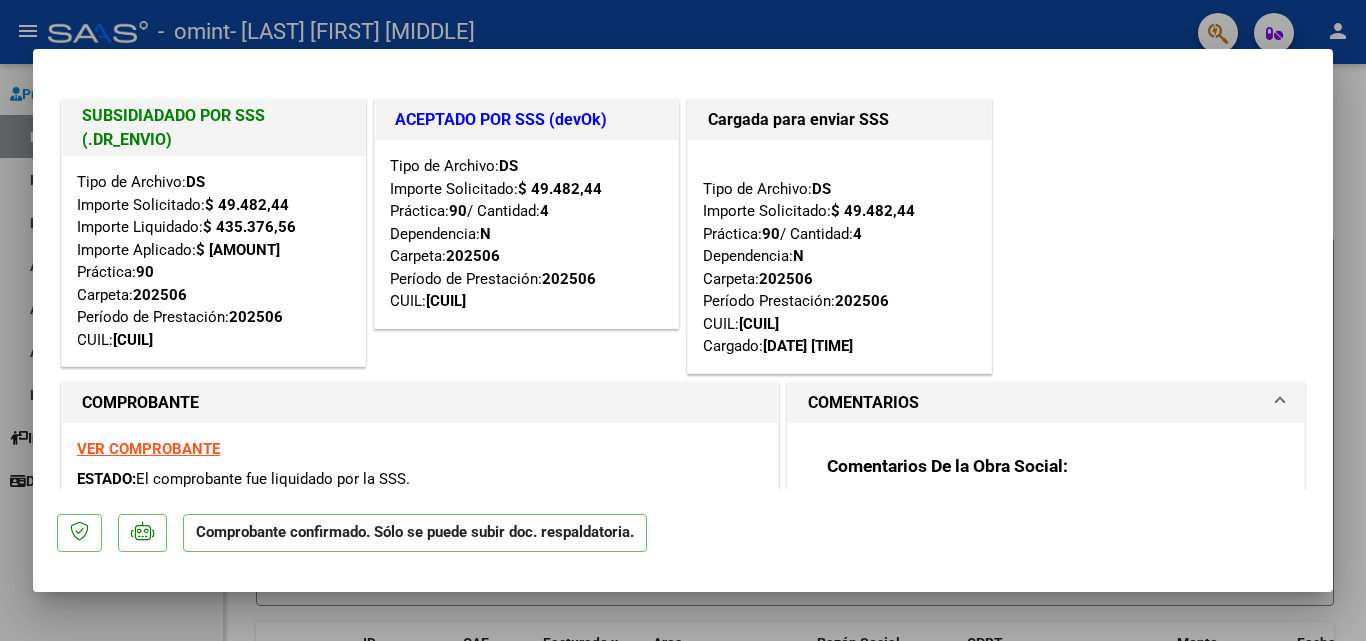scroll, scrollTop: 0, scrollLeft: 0, axis: both 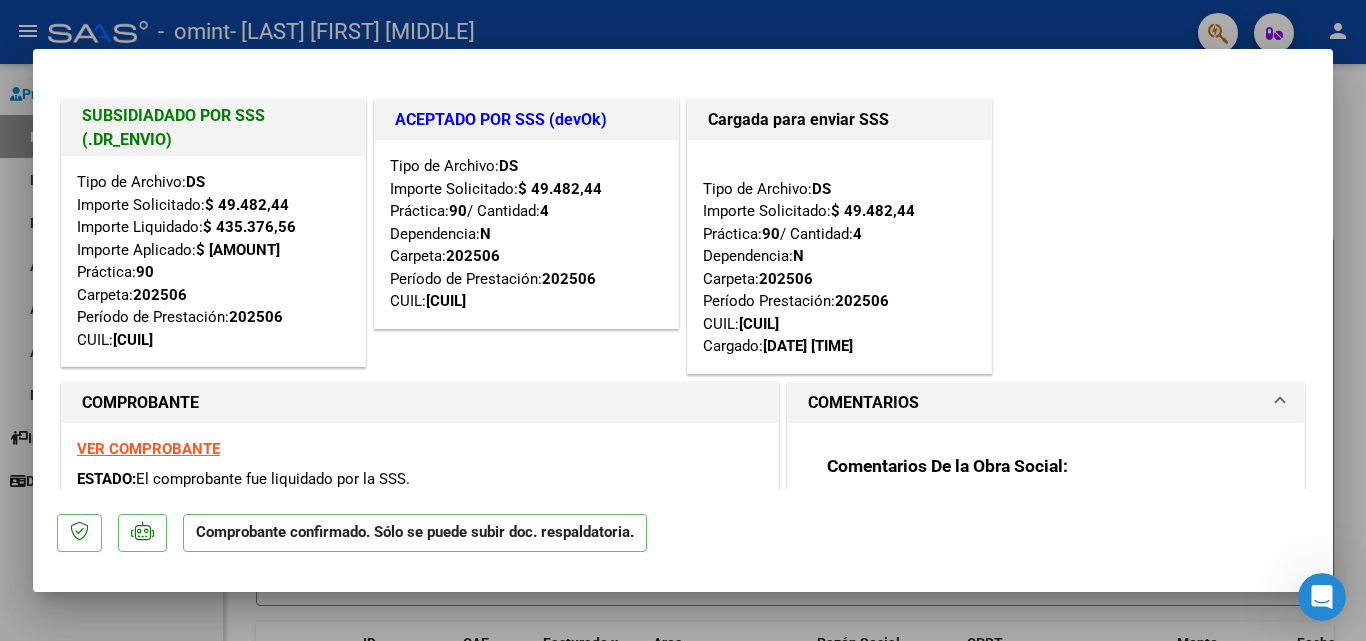 click on "SUBSIDIADADO POR SSS (.DR_ENVIO)  Tipo de Archivo:  DS  Importe Solicitado:  $ [AMOUNT]  Importe Liquidado:  $ [AMOUNT]  Importe Aplicado:  $ [AMOUNT]  Práctica:  90  Carpeta:  [PERIOD]  Período de Prestación:  [PERIOD]  CUIL:  [CUIL] ACEPTADO POR SSS (devOk)  Tipo de Archivo:  DS  Importe Solicitado:  $ [AMOUNT]  Práctica:  90  / Cantidad:  4  Dependencia:  N  Carpeta:  [PERIOD]  Período de Prestación:  [PERIOD]  CUIL:  [CUIL] Cargada para enviar SSS  Tipo de Archivo:  DS  Importe Solicitado:  $ [AMOUNT]  Práctica:  90  / Cantidad:  4  Dependencia:  N  Carpeta:  [PERIOD]  Período Prestación:  [PERIOD]  CUIL:  [CUIL]  Cargado:  [DATE] [TIME] COMPROBANTE VER COMPROBANTE       ESTADO:   El comprobante fue liquidado por la SSS.  DATOS DEL COMPROBANTE CUIT  *   [CUIT] Ingresar CUIT  ANALISIS PRESTADOR  [LAST] [FIRST] [MIDDLE]  ARCA Padrón  Area destinado * Integración Seleccionar Area Período de Prestación (sólo integración):  [PERIOD]  Comprobante Tipo * Factura C *   [NUMBER] *" at bounding box center (683, 320) 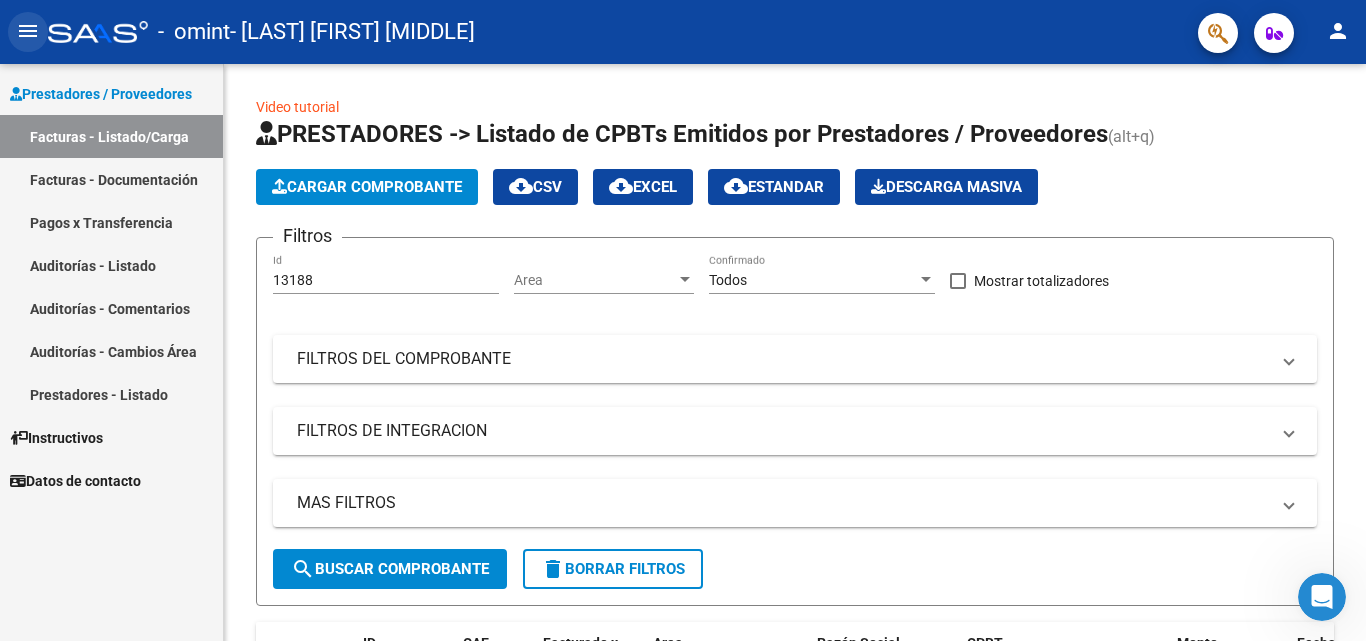 click on "menu" 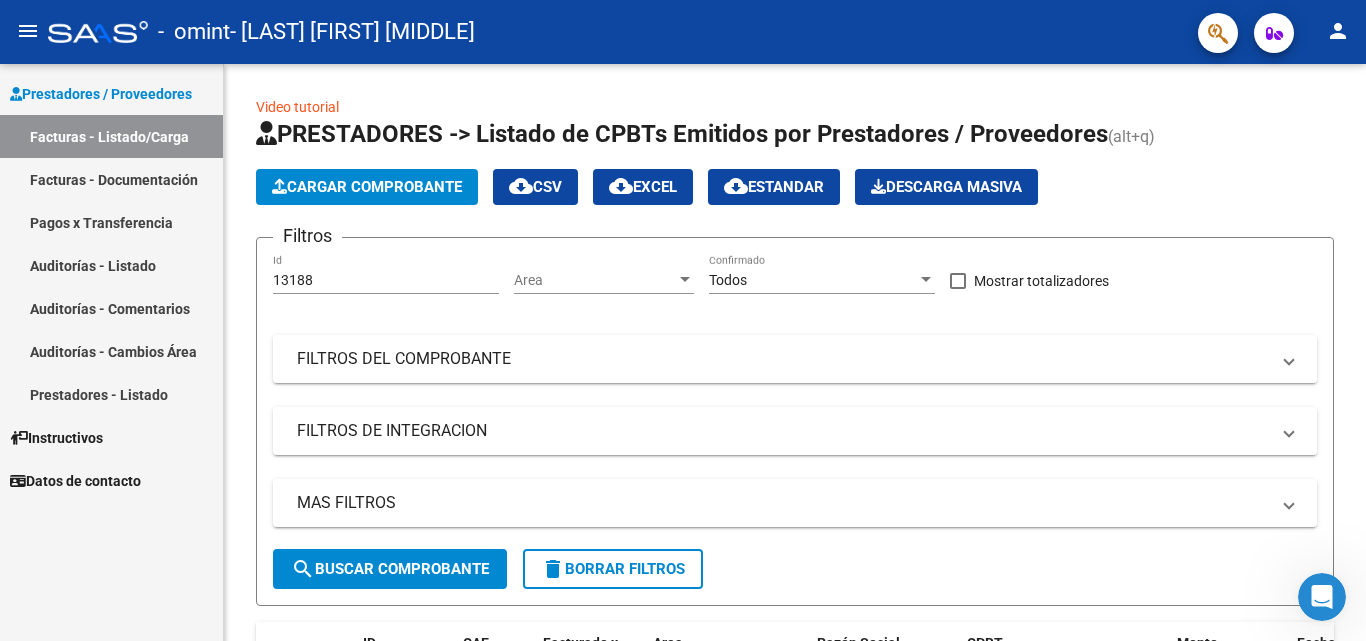 click on "Facturas - Listado/Carga" at bounding box center (111, 136) 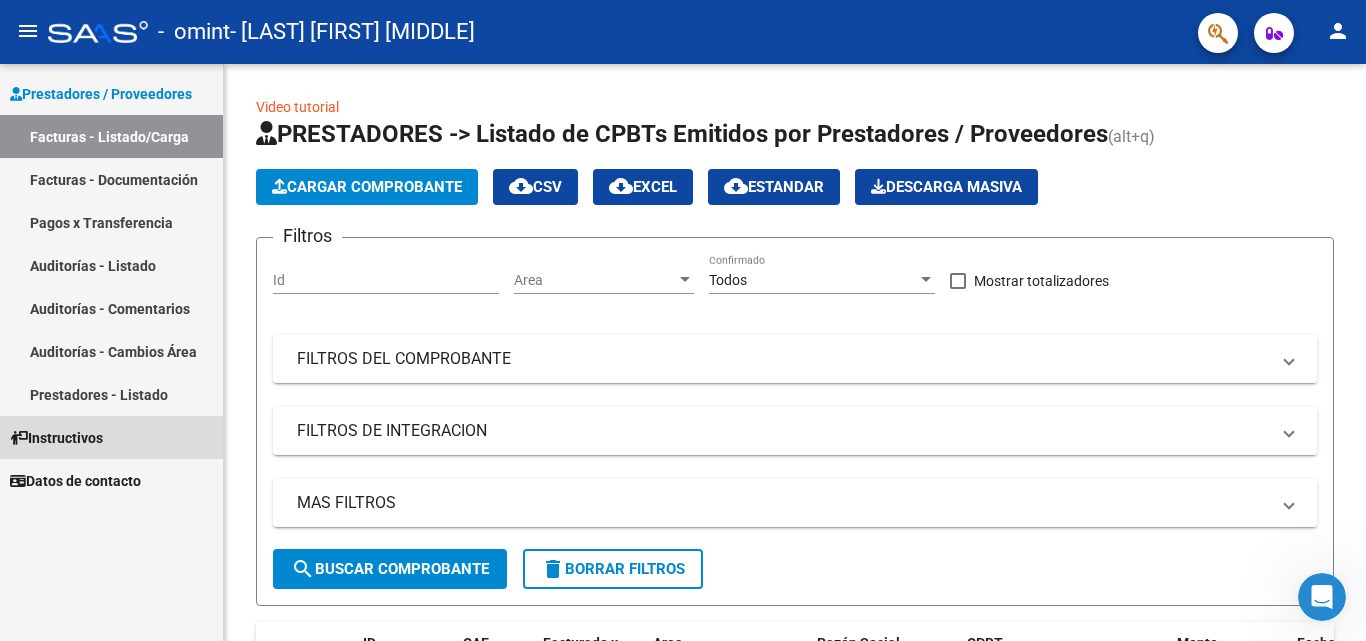 click on "Instructivos" at bounding box center (111, 437) 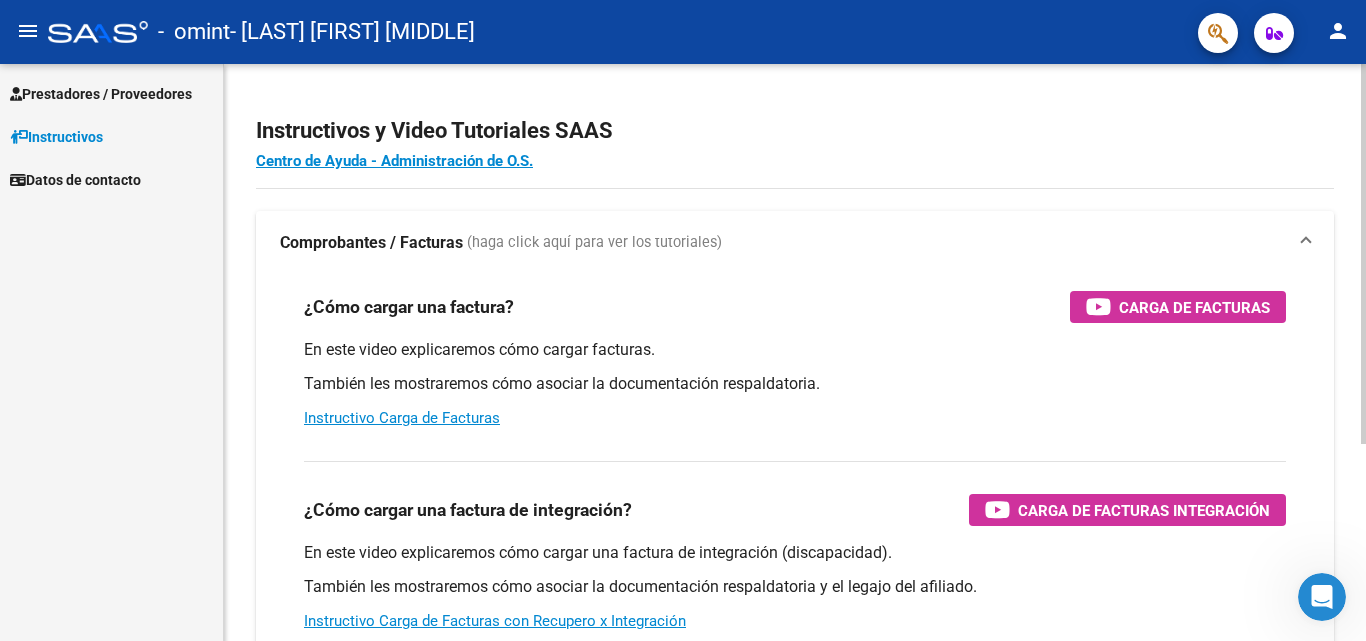 drag, startPoint x: 1038, startPoint y: 505, endPoint x: 1084, endPoint y: 508, distance: 46.09772 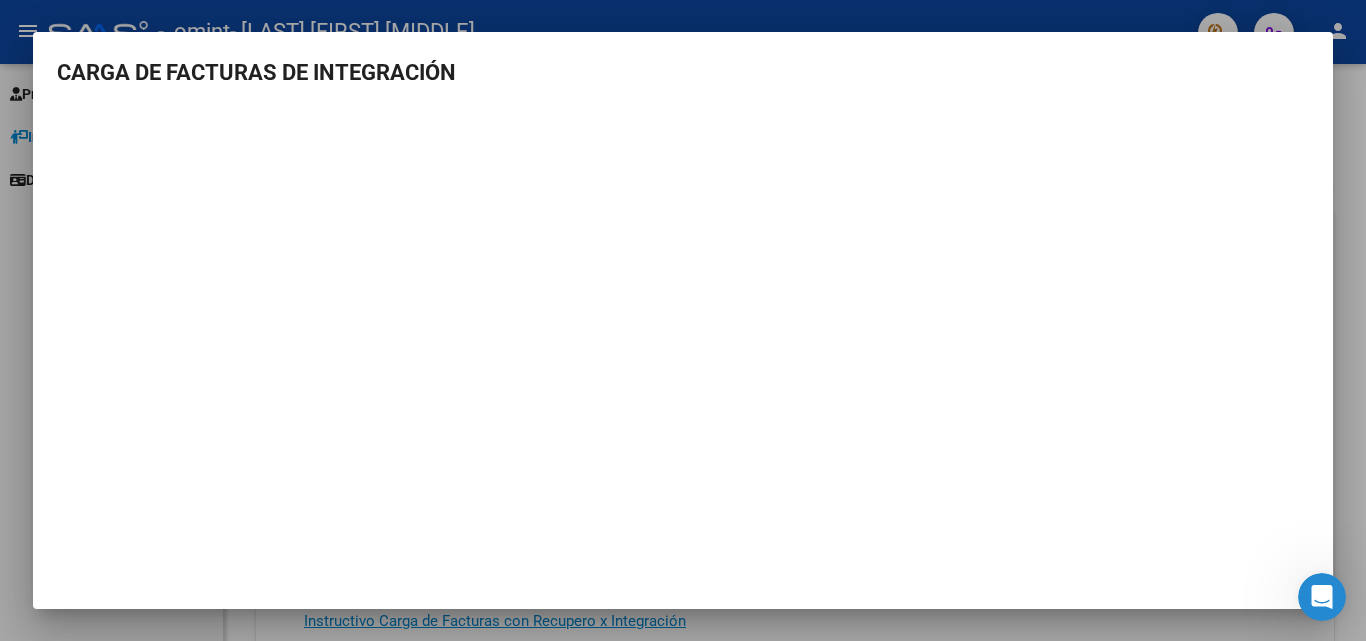 click at bounding box center (683, 320) 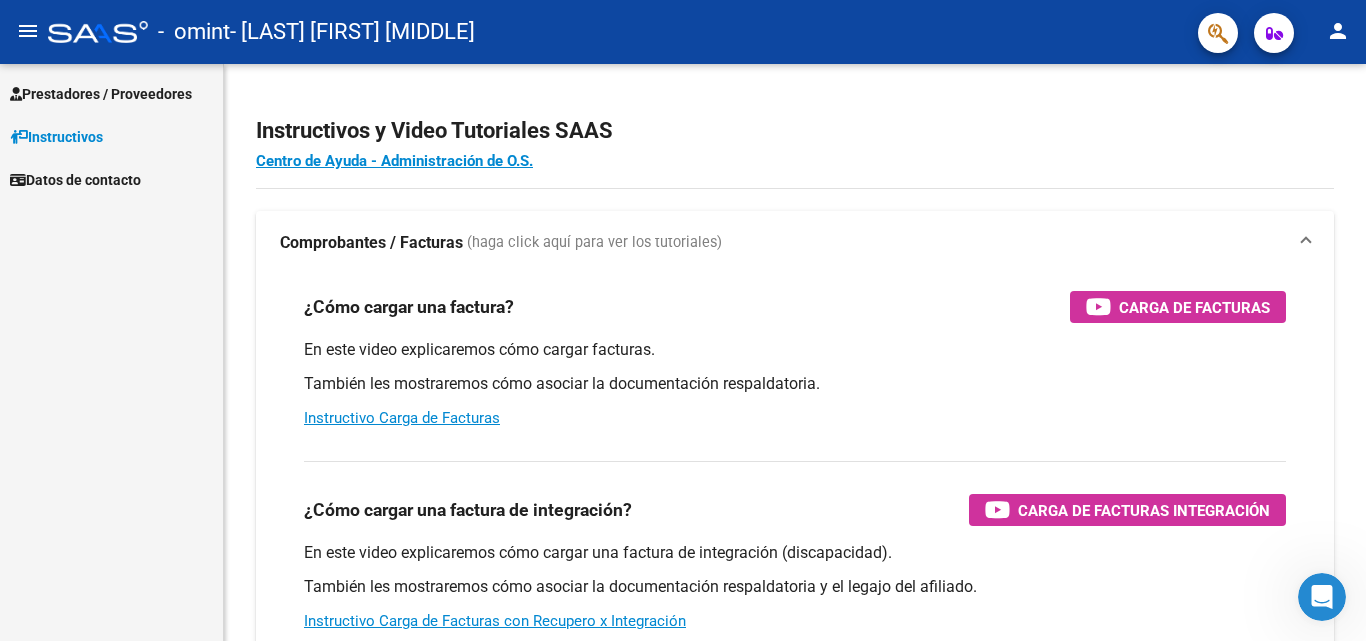 click on "Prestadores / Proveedores" at bounding box center (101, 94) 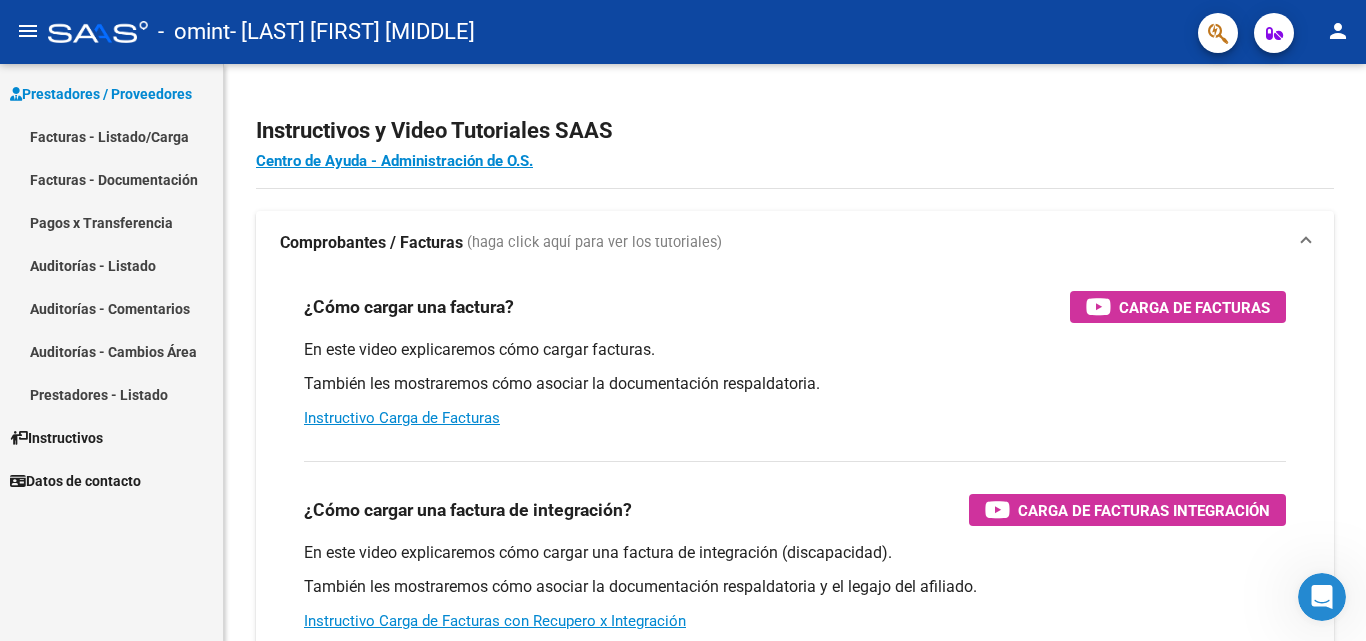 click on "Facturas - Listado/Carga" at bounding box center [111, 136] 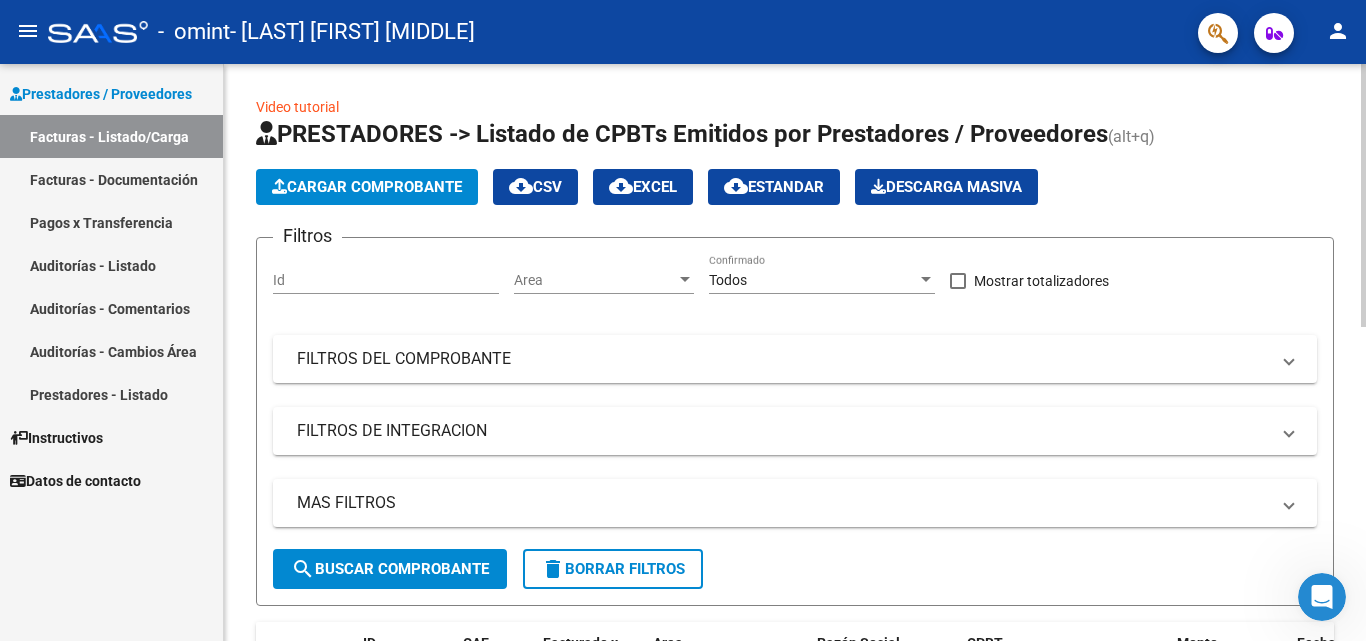 click on "Cargar Comprobante" 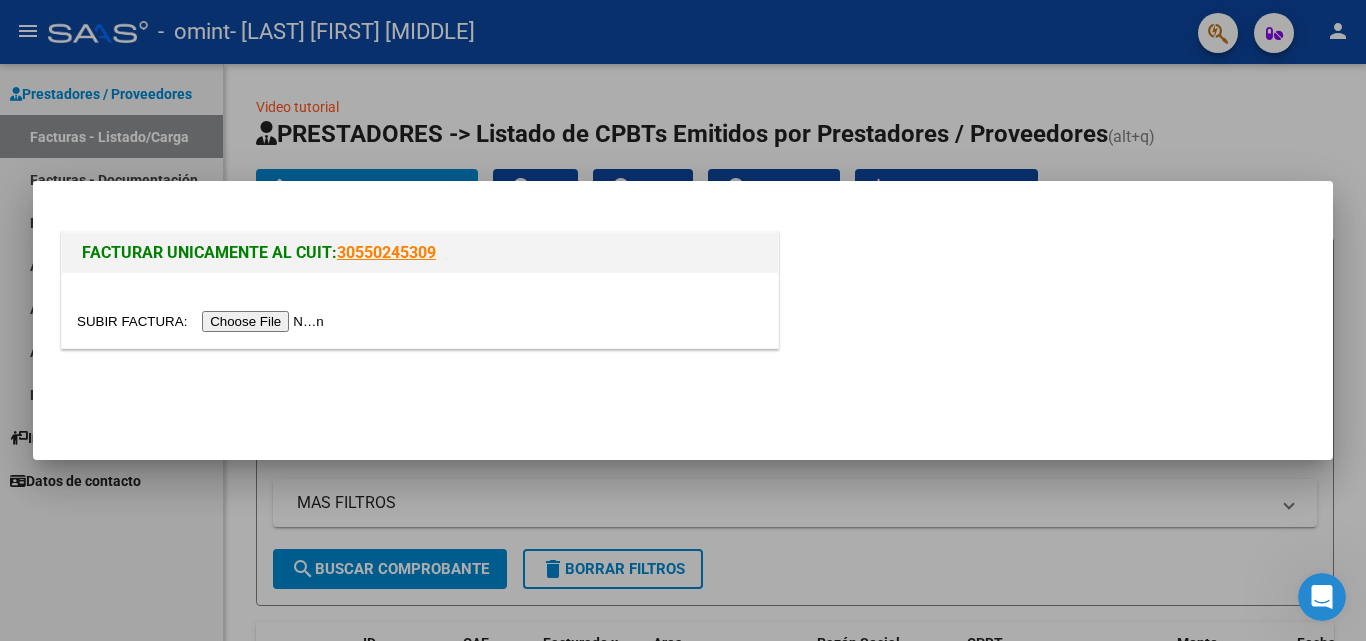 click at bounding box center [203, 321] 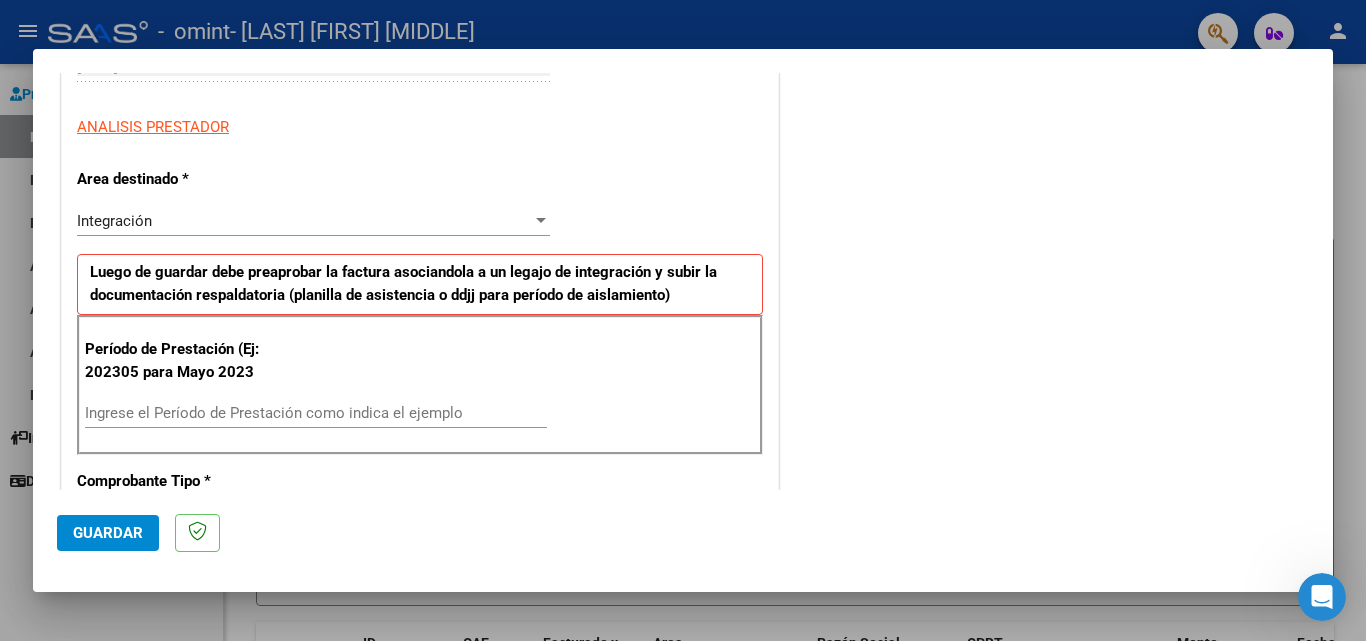 scroll, scrollTop: 357, scrollLeft: 0, axis: vertical 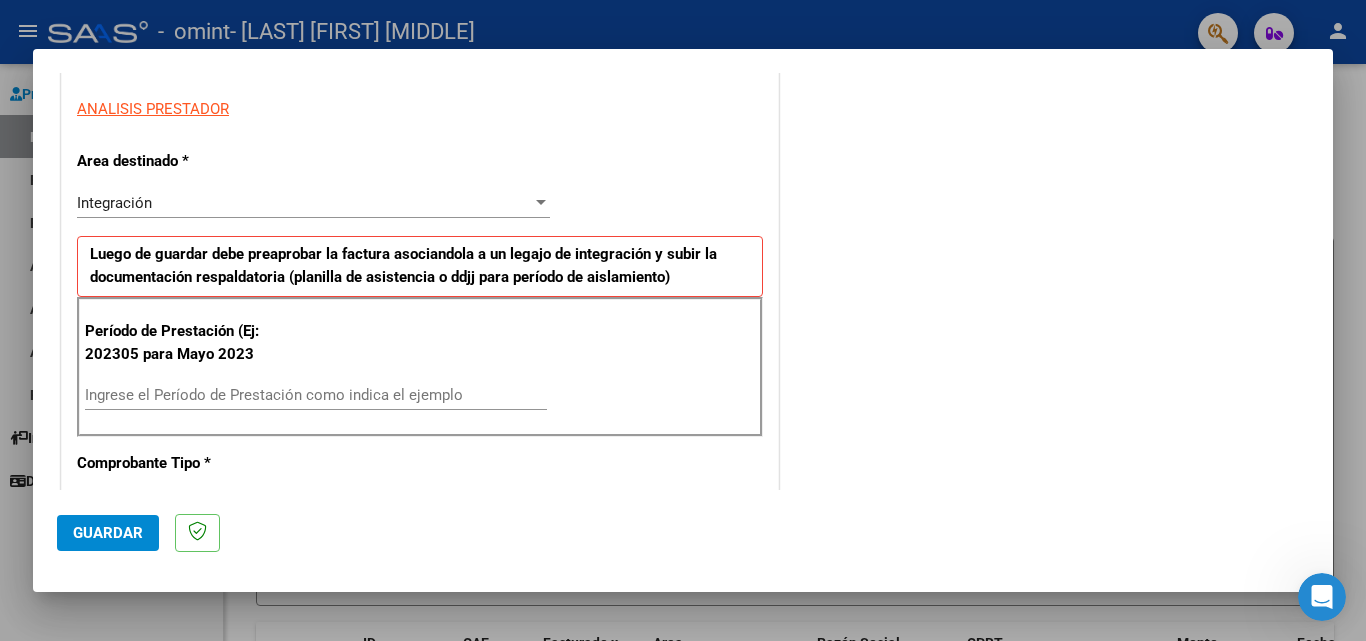 click on "Ingrese el Período de Prestación como indica el ejemplo" at bounding box center [316, 395] 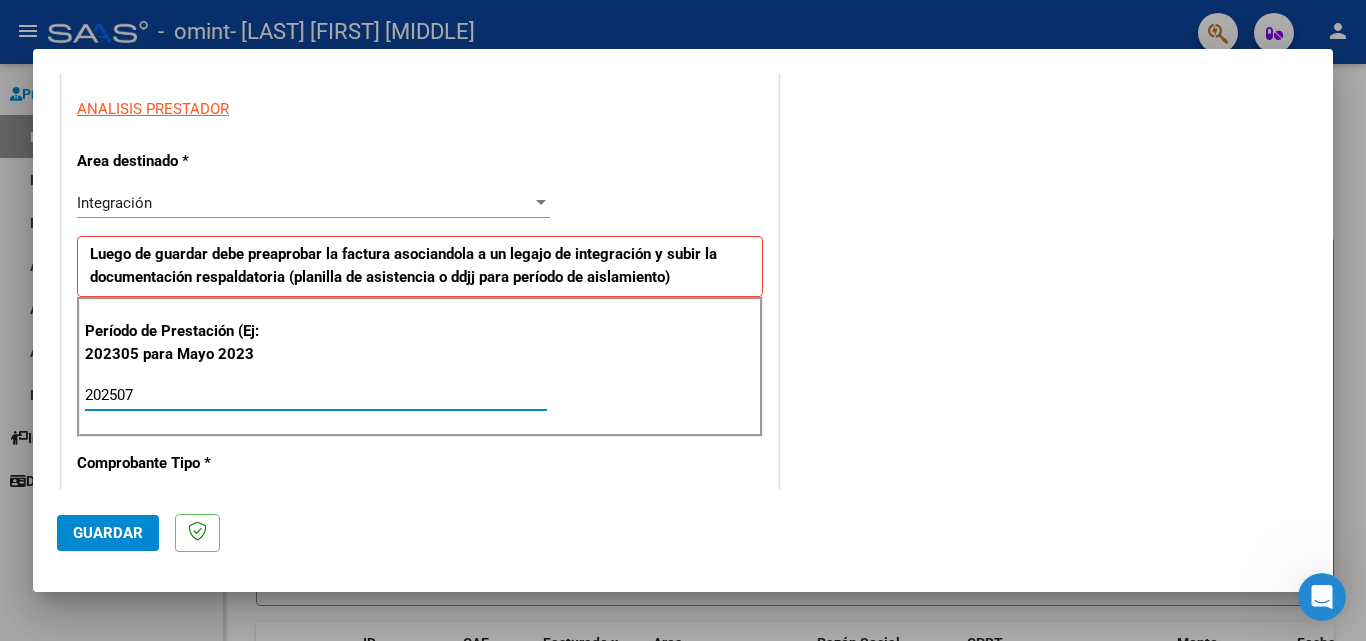 type on "202507" 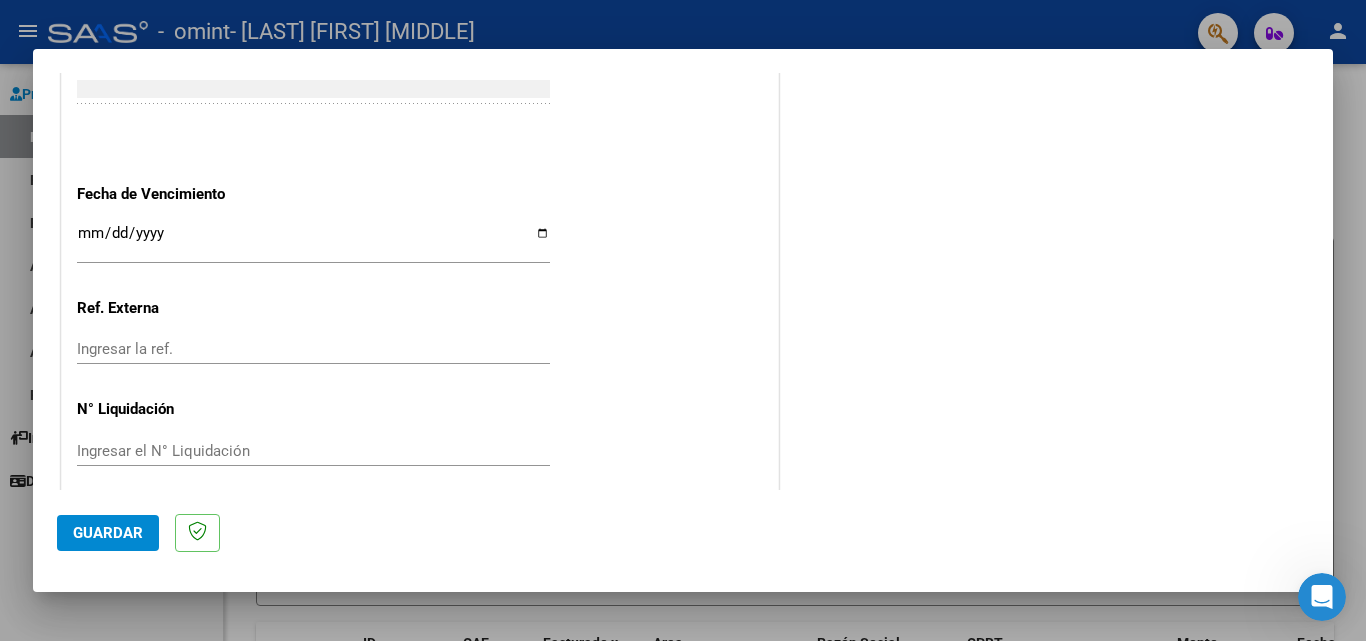 scroll, scrollTop: 1305, scrollLeft: 0, axis: vertical 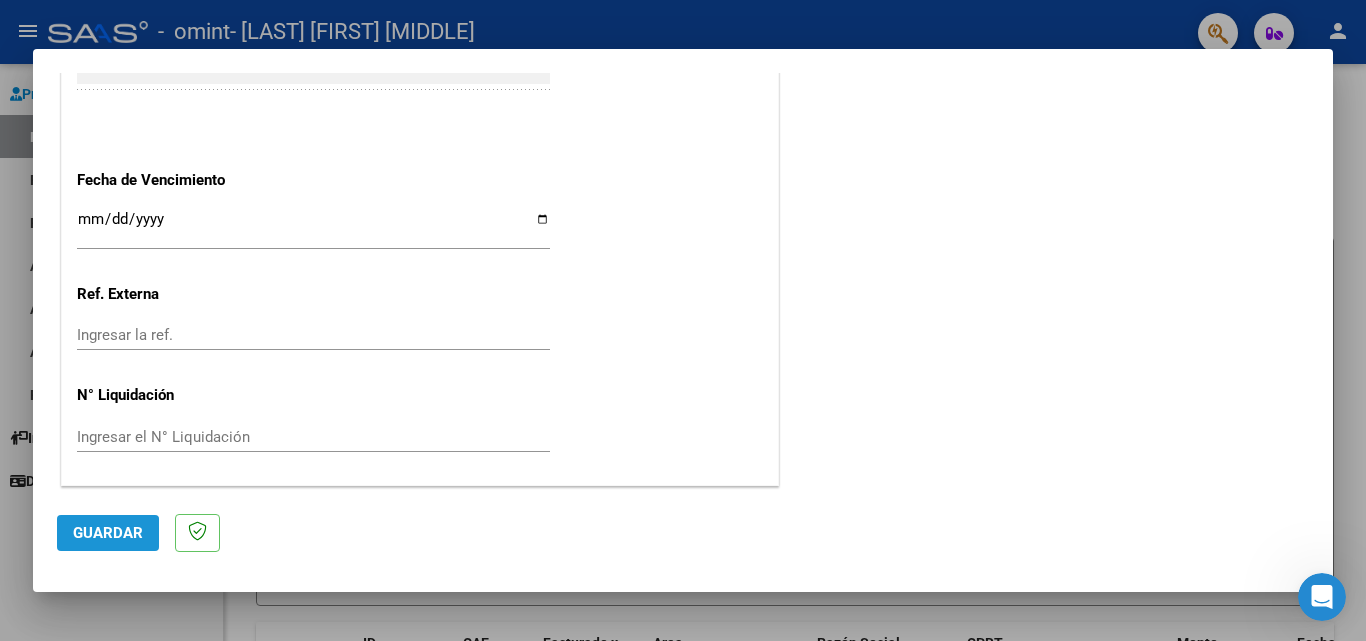 click on "Guardar" 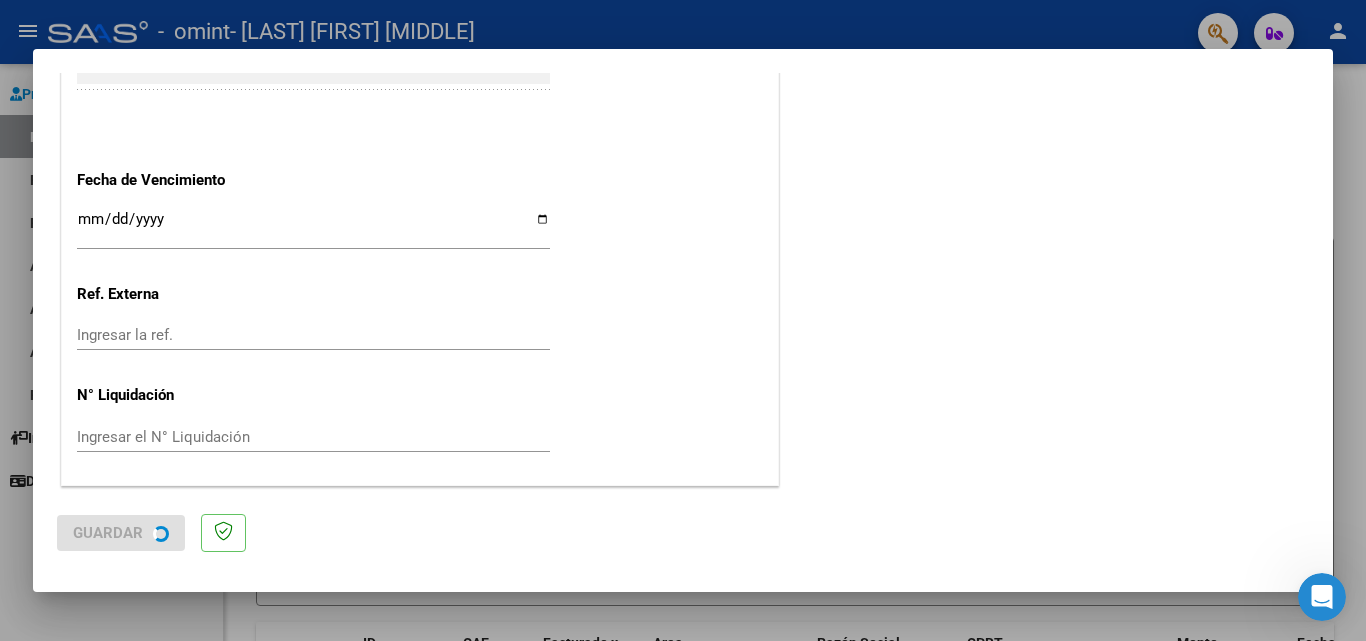 scroll, scrollTop: 0, scrollLeft: 0, axis: both 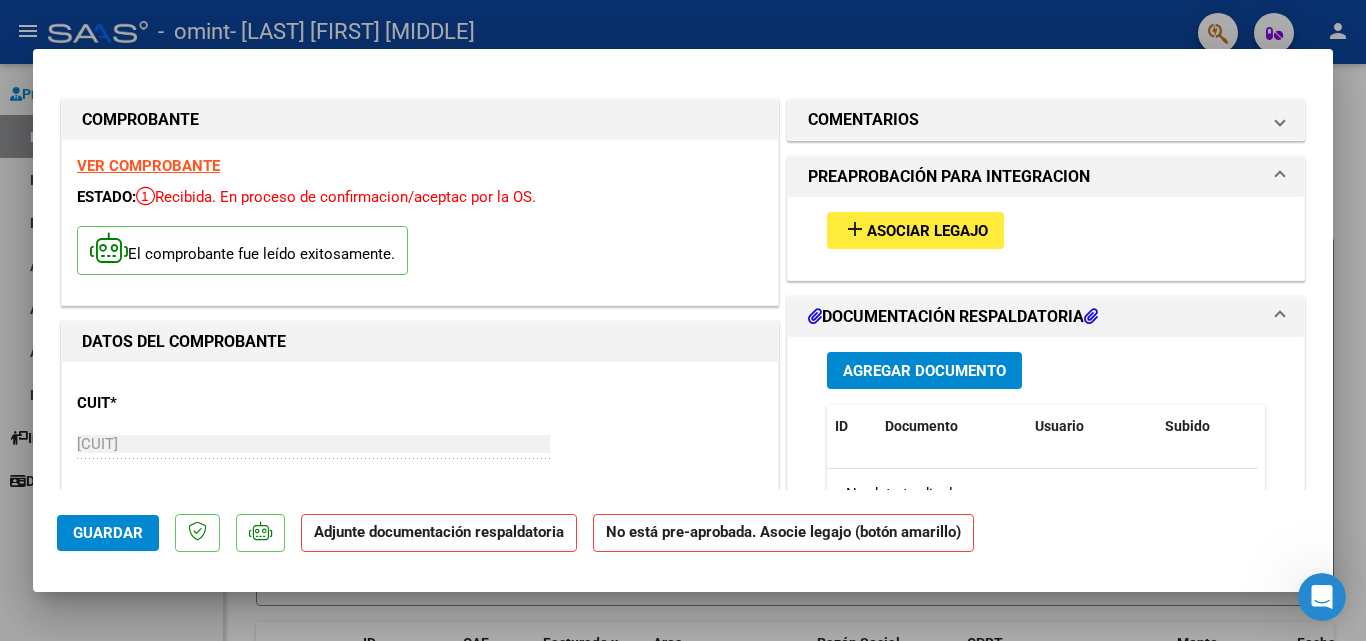 click on "Asociar Legajo" at bounding box center [927, 231] 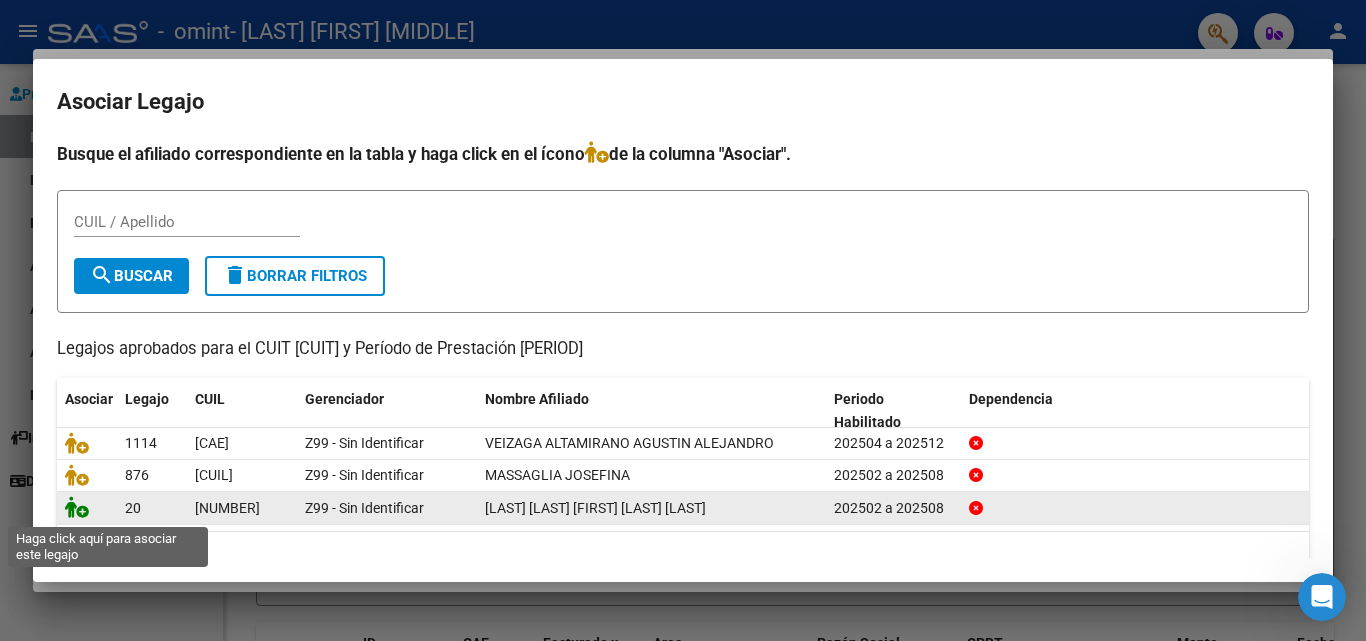 click 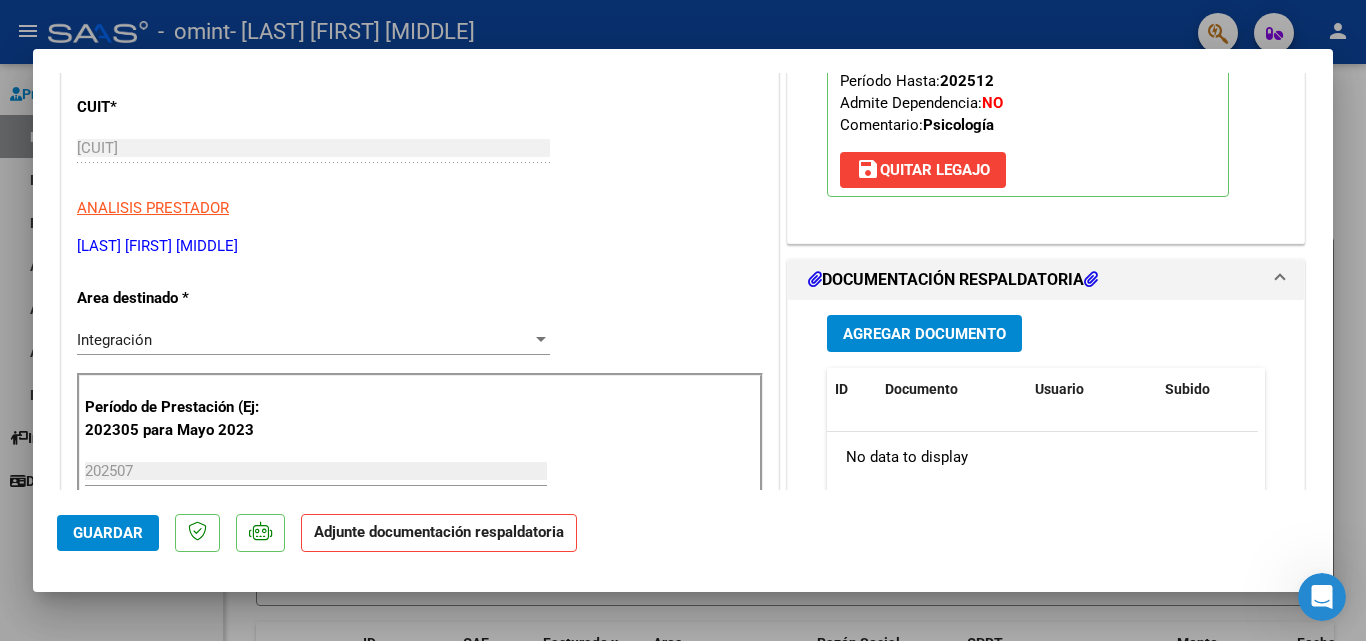 scroll, scrollTop: 315, scrollLeft: 0, axis: vertical 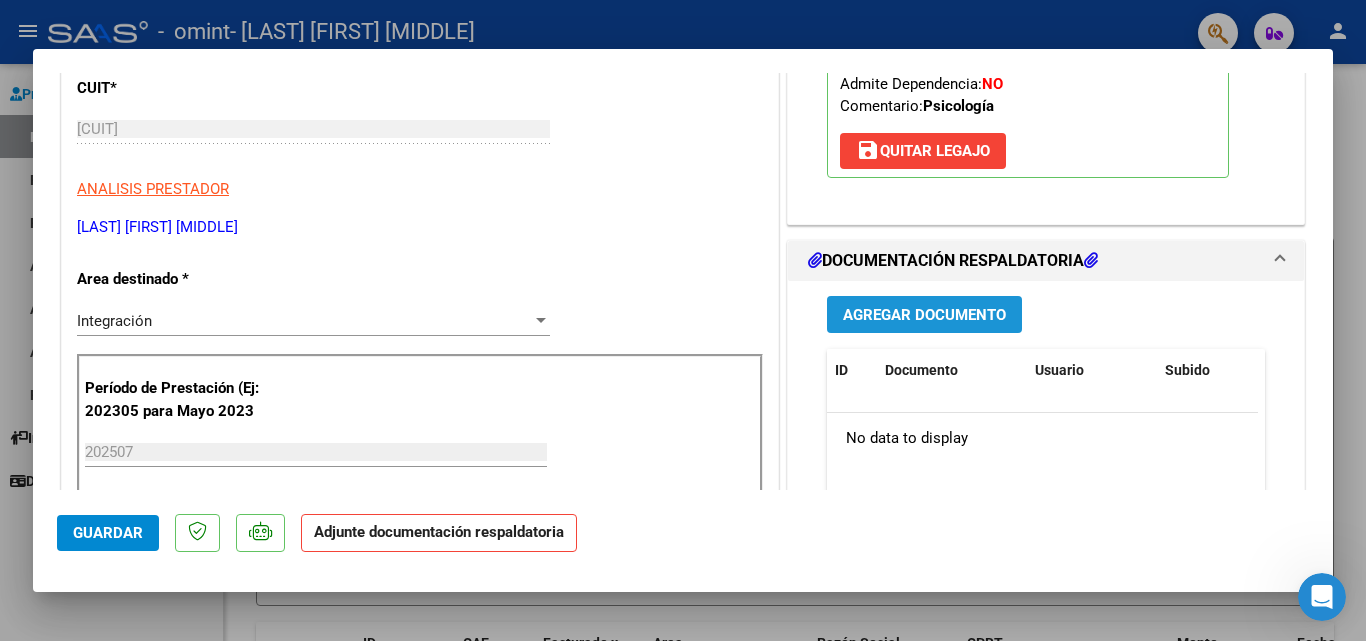 click on "Agregar Documento" at bounding box center (924, 315) 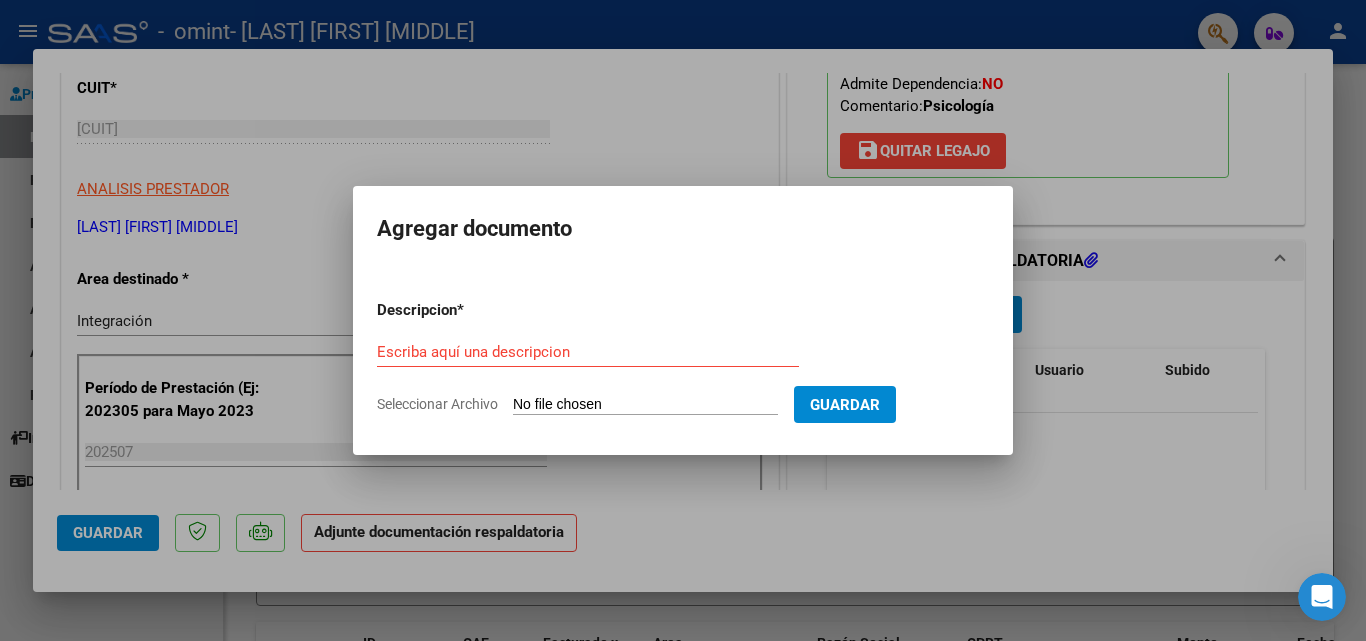 click on "Seleccionar Archivo" at bounding box center (645, 405) 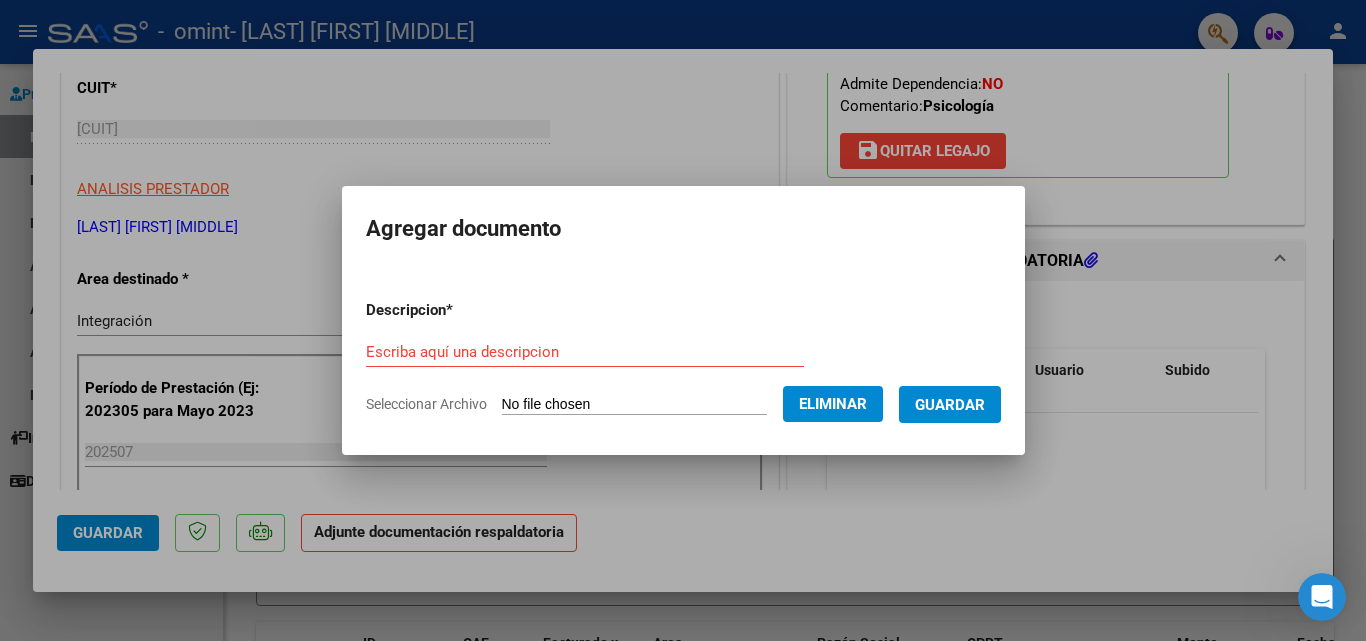 click on "Escriba aquí una descripcion" at bounding box center (585, 352) 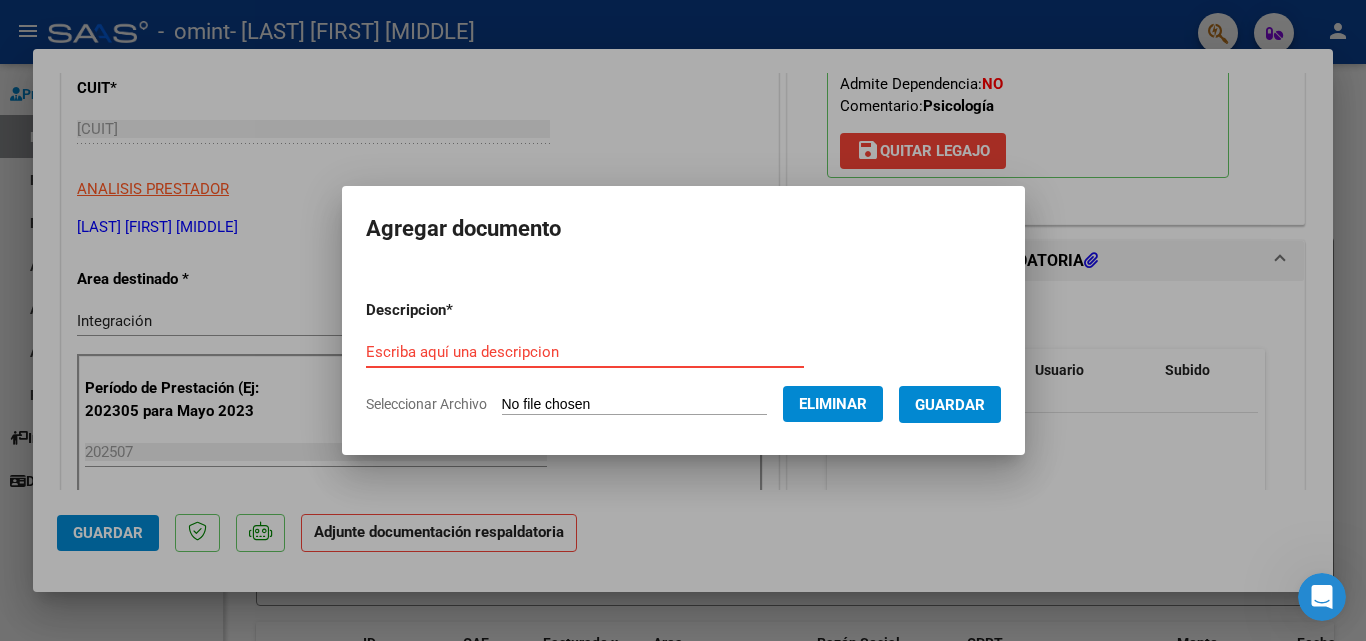 type on "O" 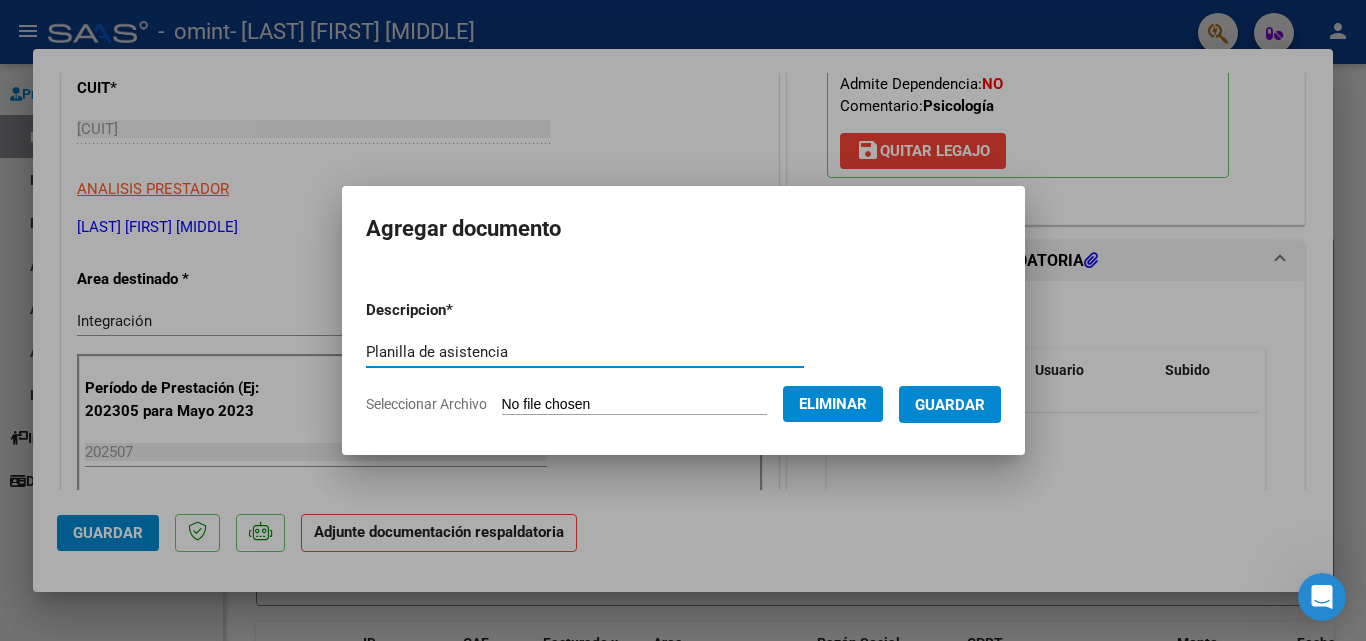 type on "Planilla de asistencia" 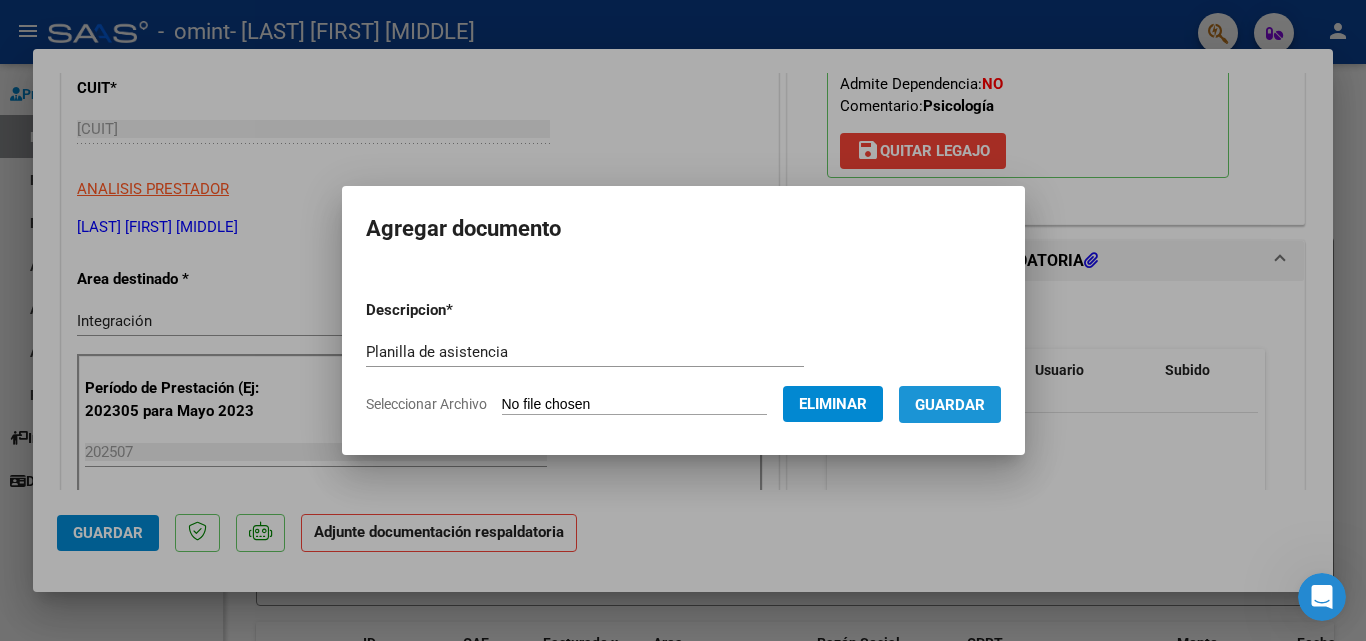 click on "Guardar" at bounding box center (950, 404) 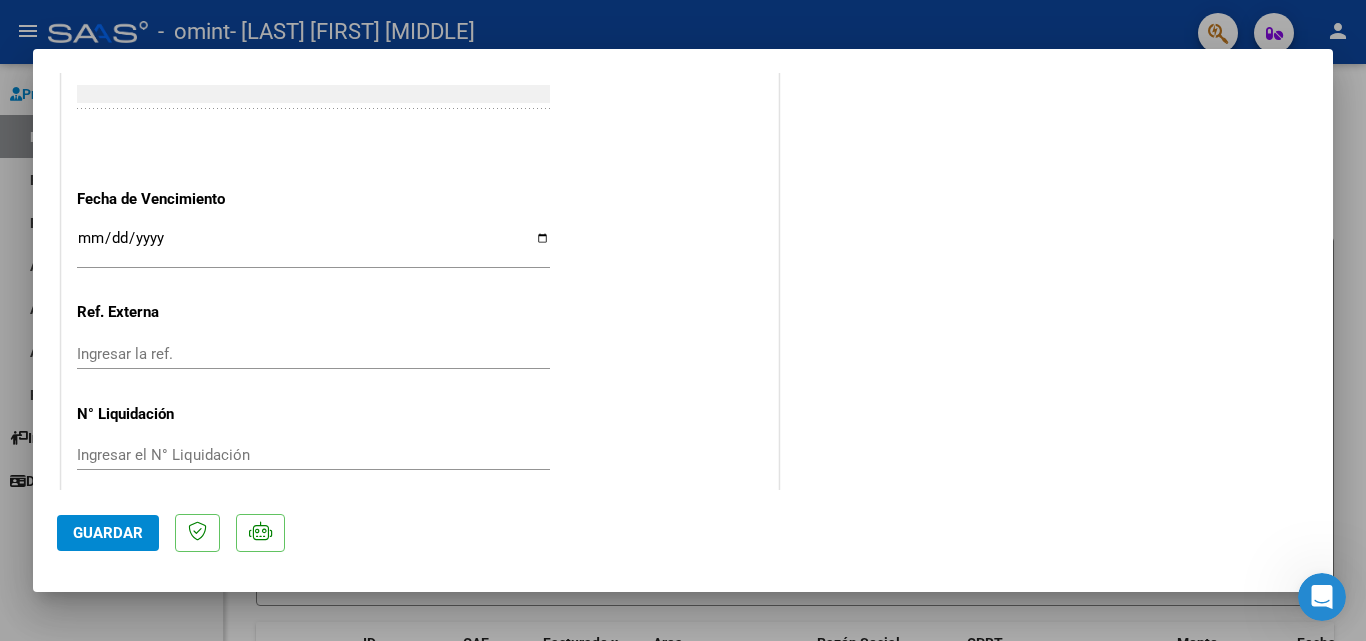 scroll, scrollTop: 1373, scrollLeft: 0, axis: vertical 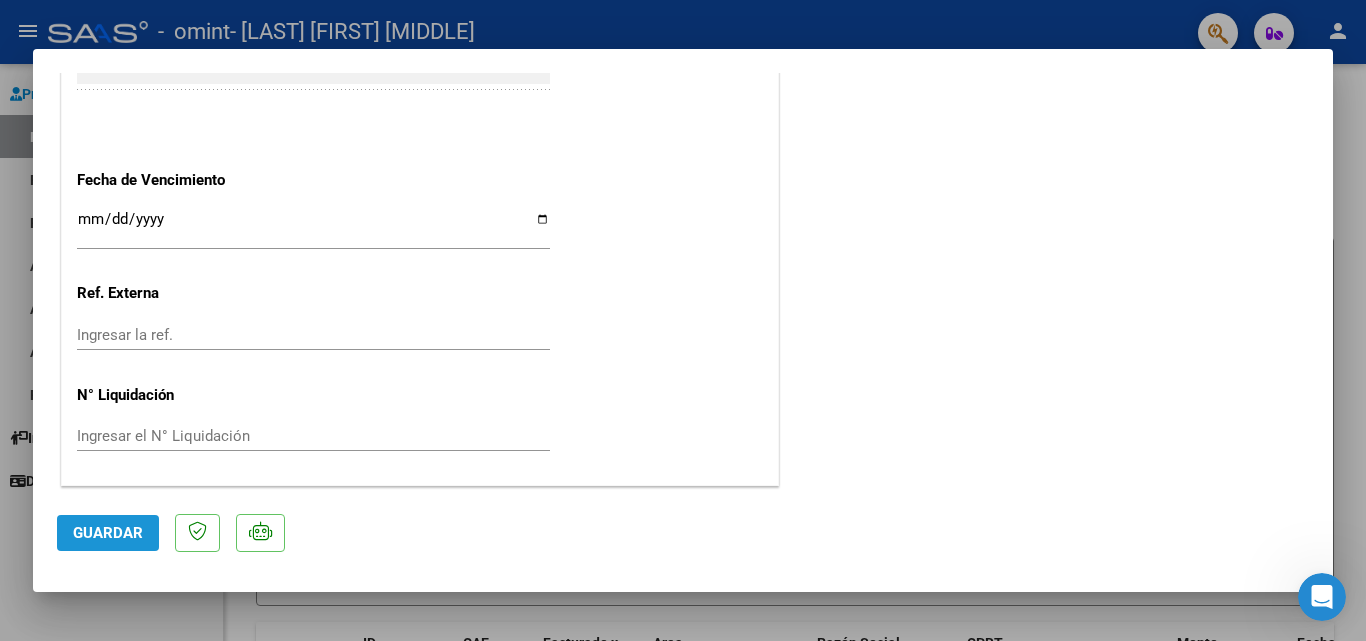 click on "Guardar" 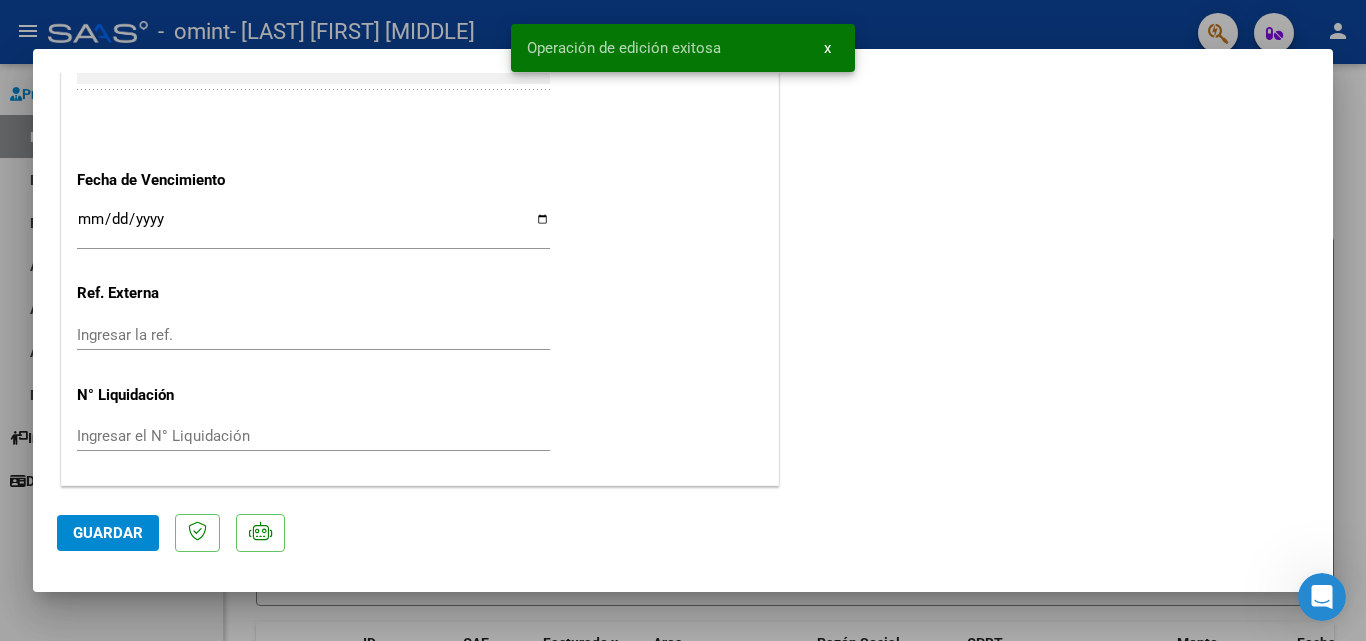 click at bounding box center [683, 320] 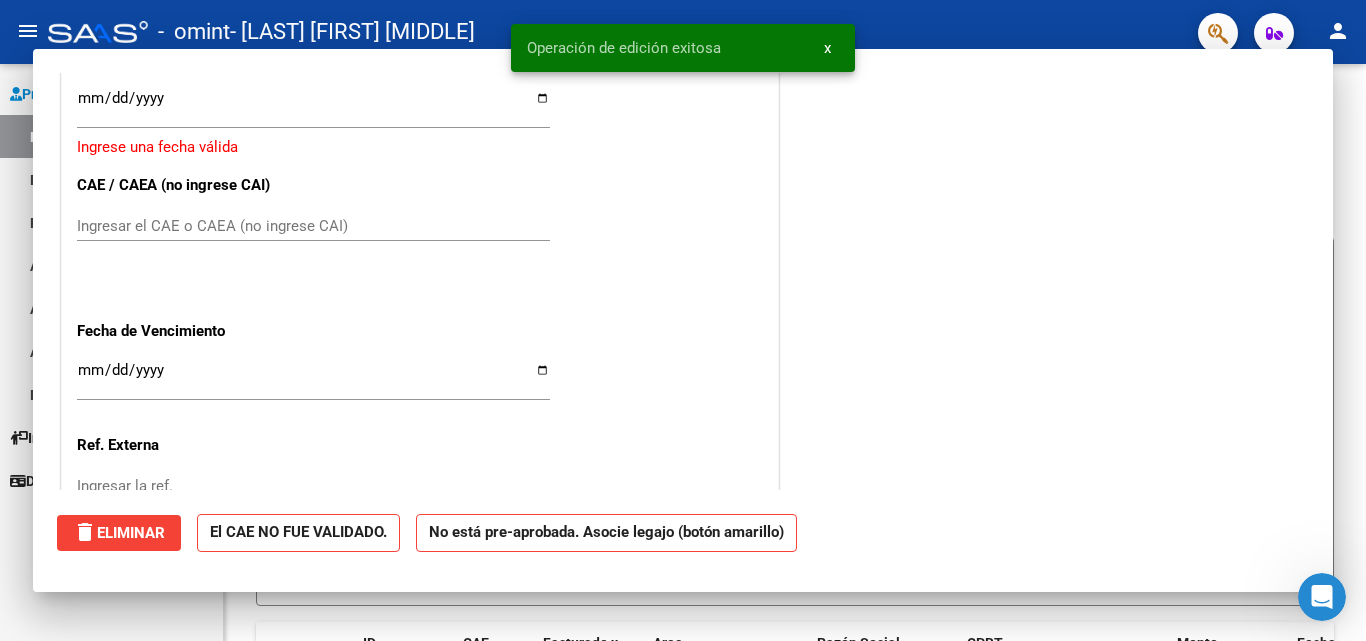 scroll, scrollTop: 0, scrollLeft: 0, axis: both 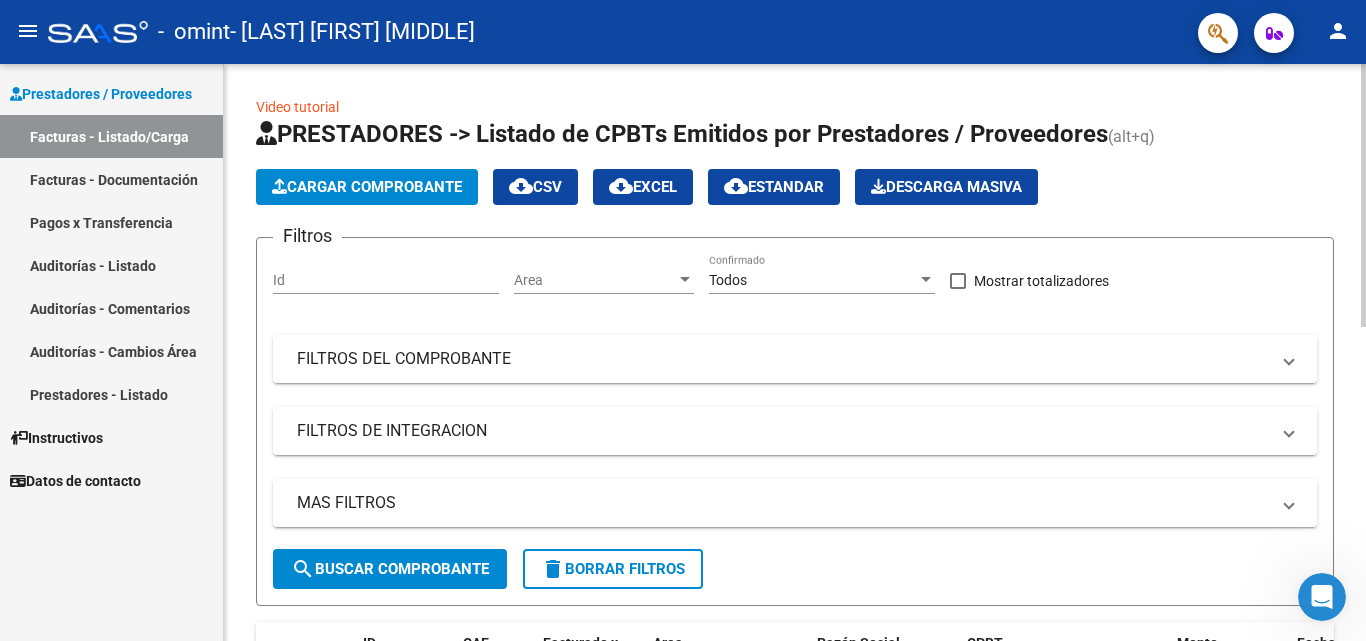 drag, startPoint x: 1334, startPoint y: 273, endPoint x: 1365, endPoint y: 234, distance: 49.819675 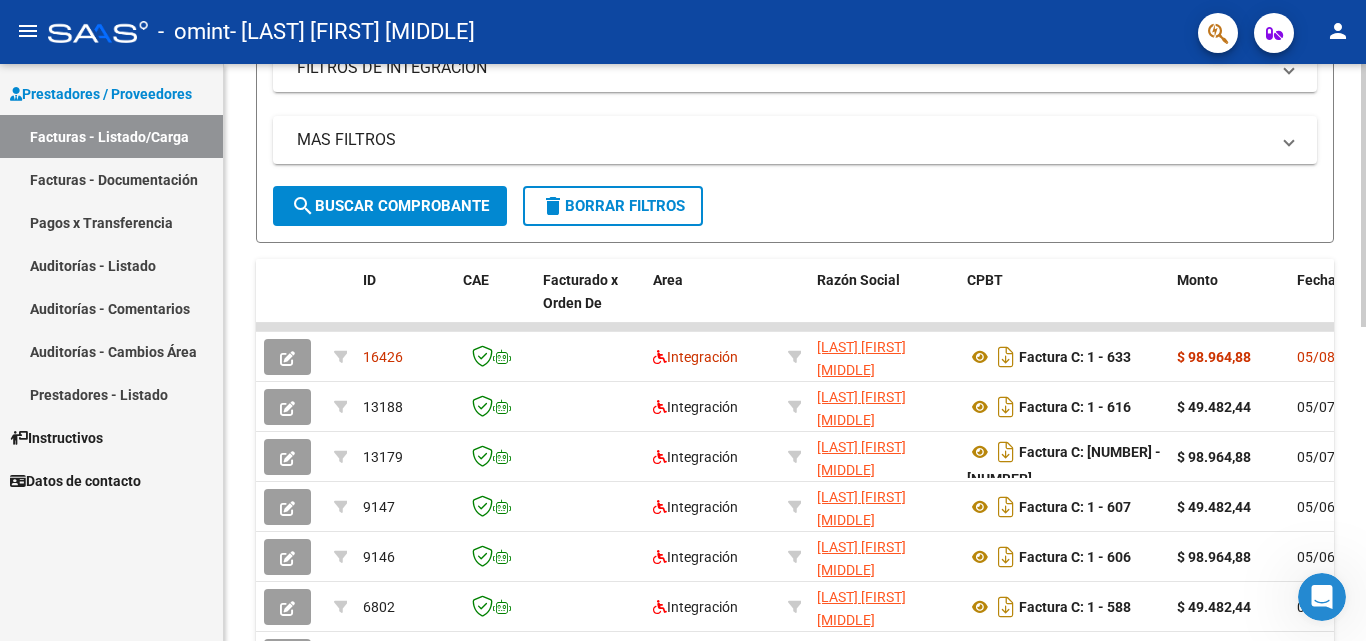 click 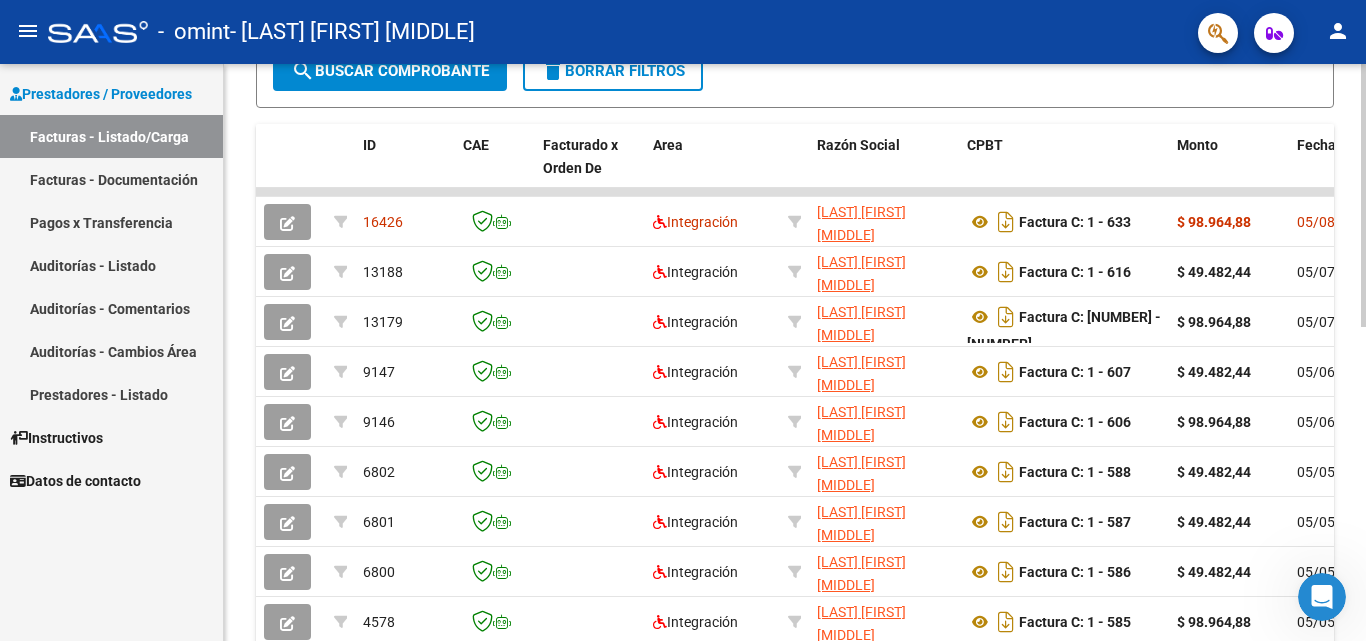 click 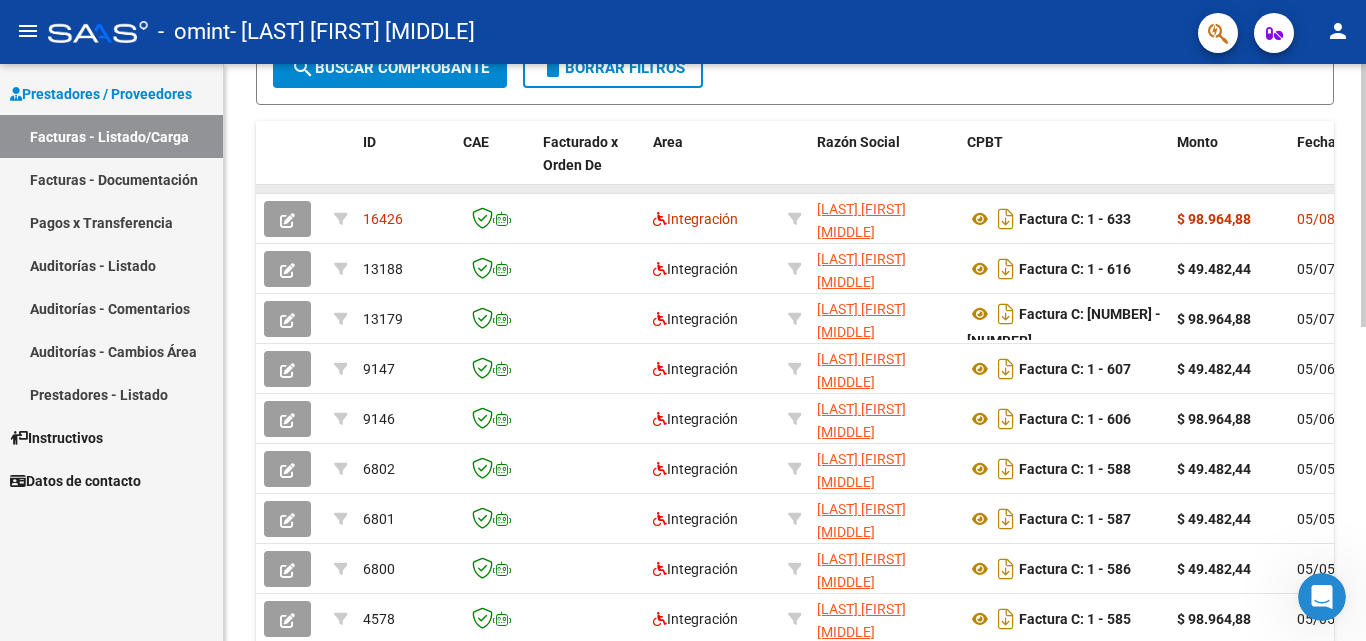 drag, startPoint x: 1149, startPoint y: 189, endPoint x: 1212, endPoint y: 193, distance: 63.126858 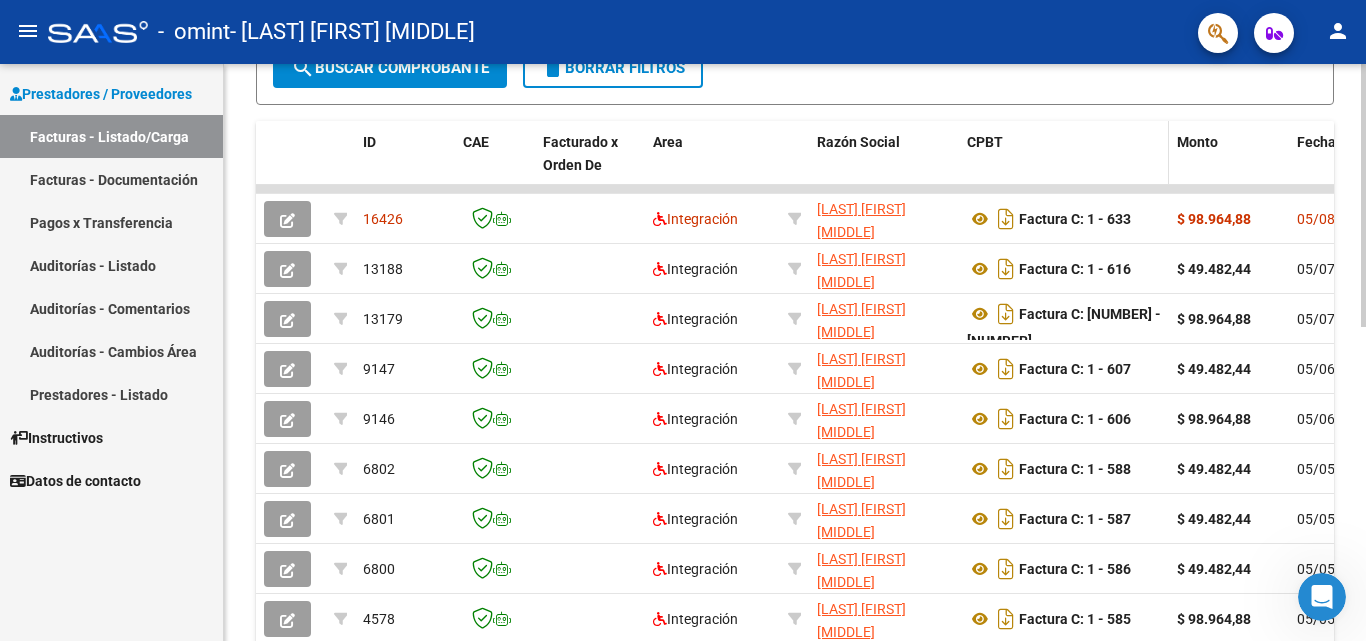drag, startPoint x: 1208, startPoint y: 194, endPoint x: 1133, endPoint y: 182, distance: 75.95393 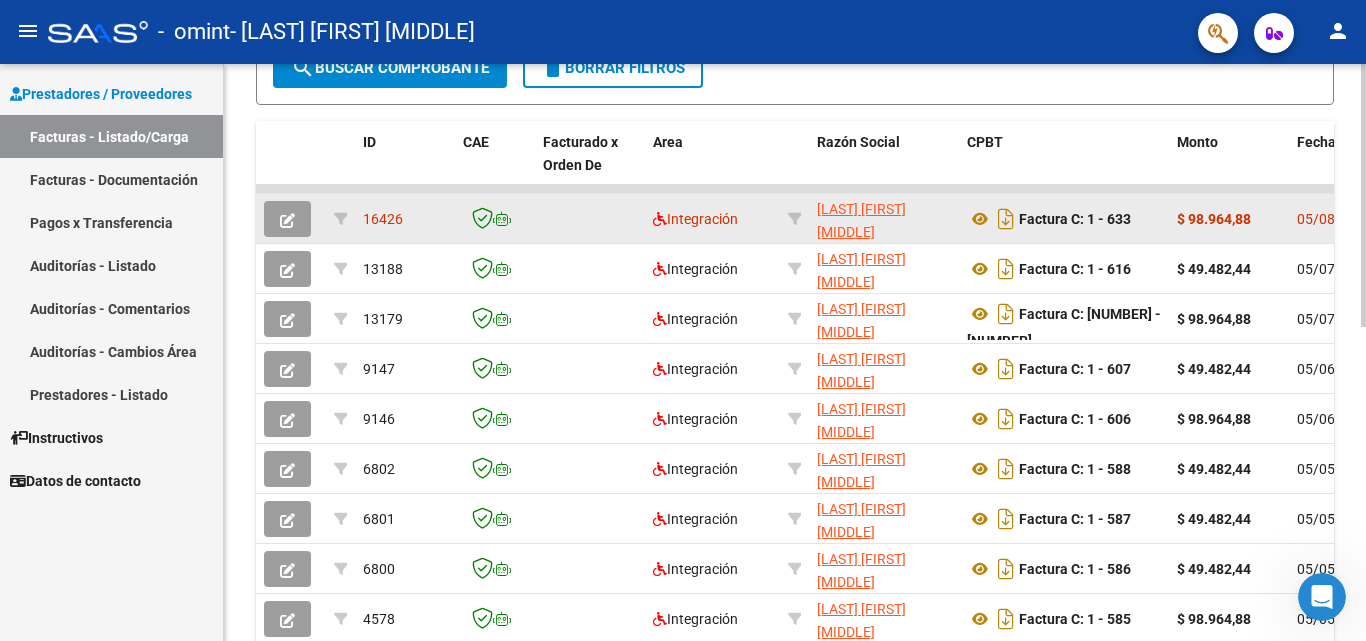 click 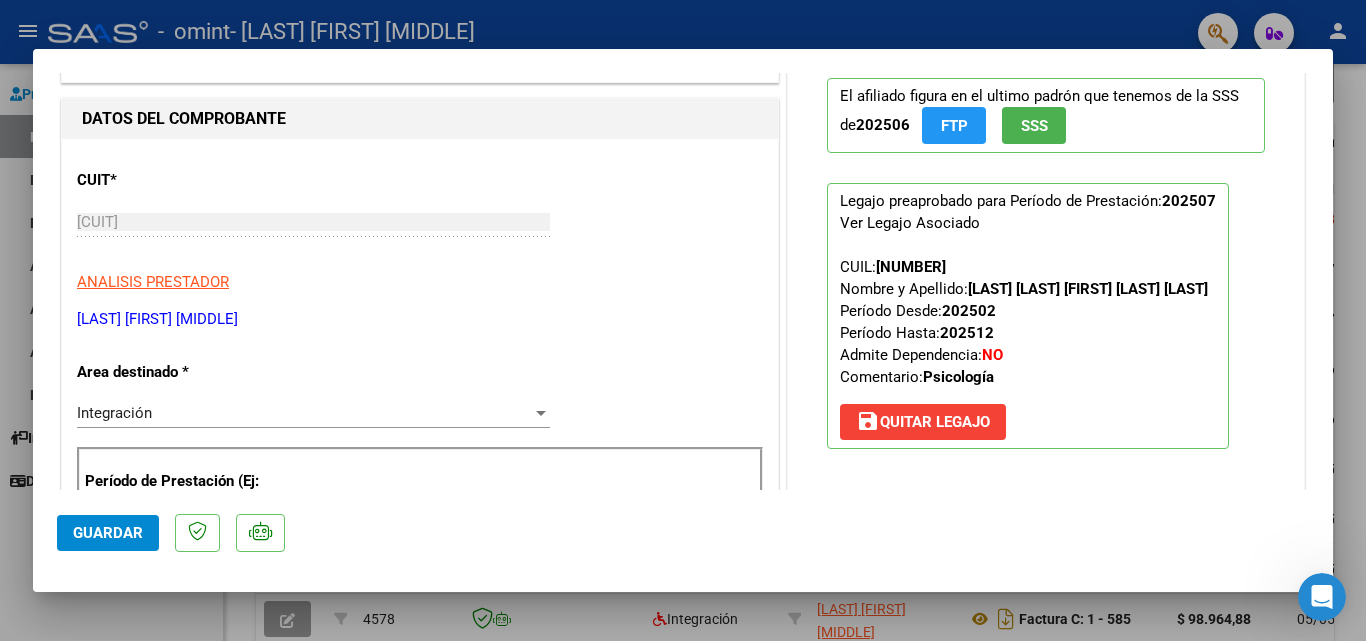 scroll, scrollTop: 0, scrollLeft: 0, axis: both 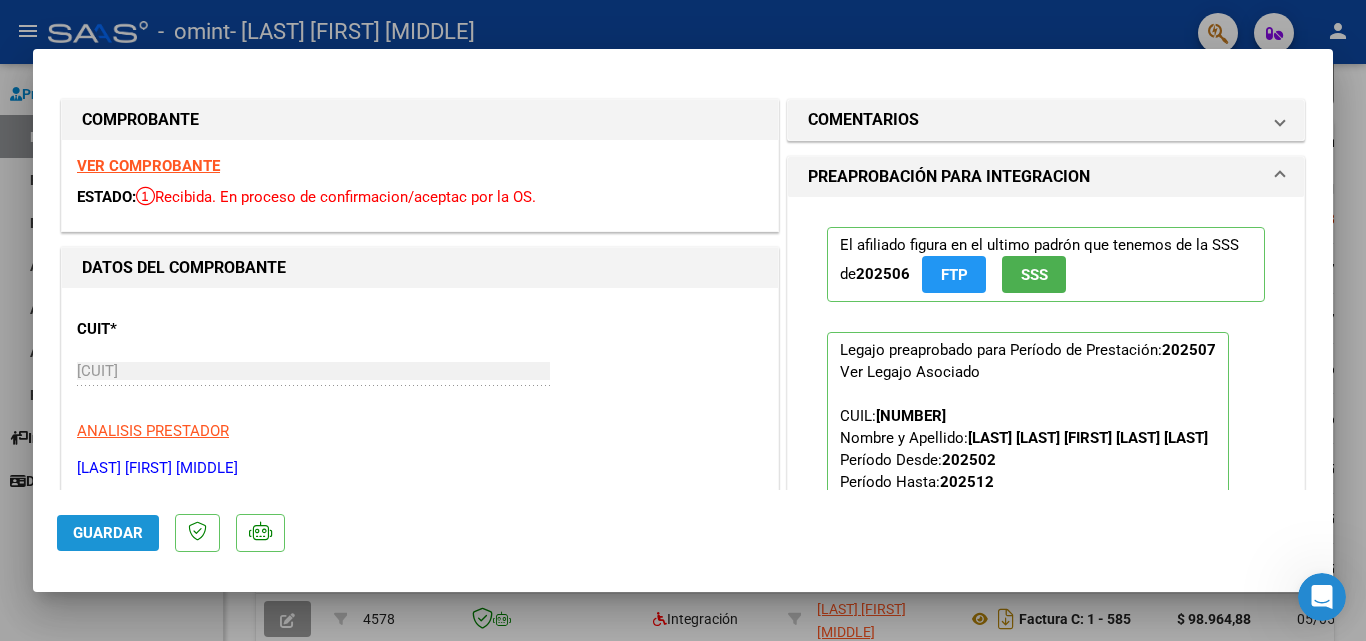 click on "Guardar" 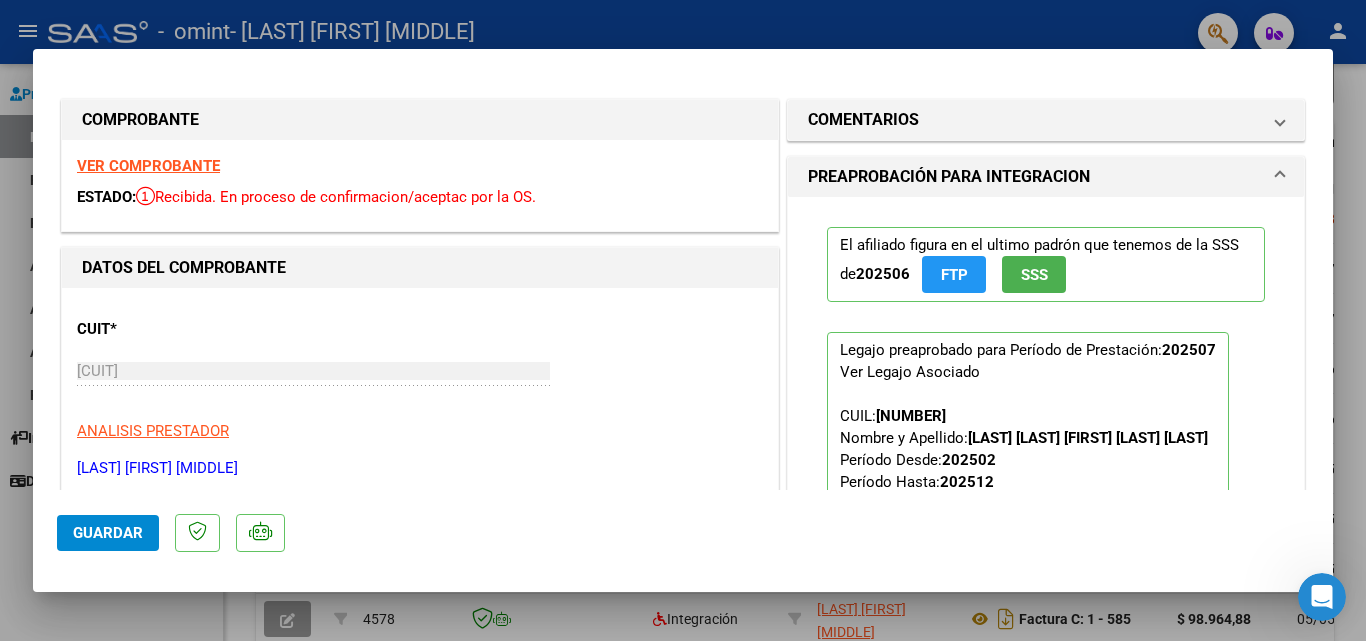 click at bounding box center (683, 320) 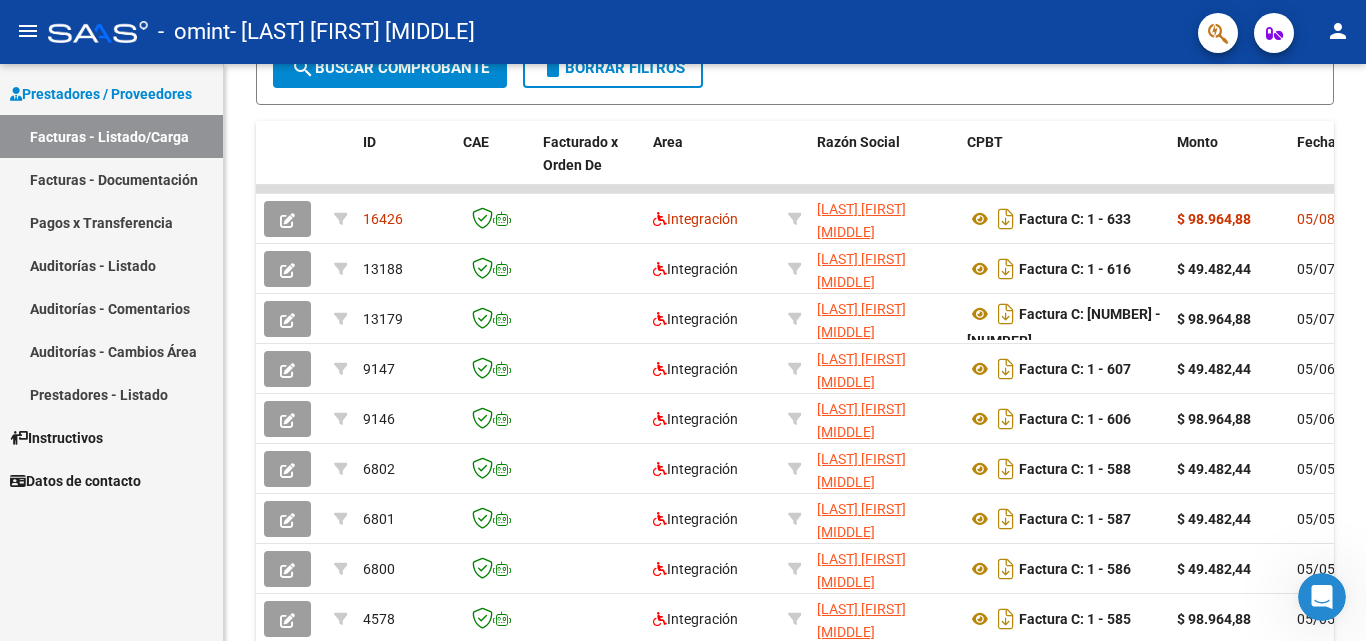 click on "Facturas - Listado/Carga" at bounding box center [111, 136] 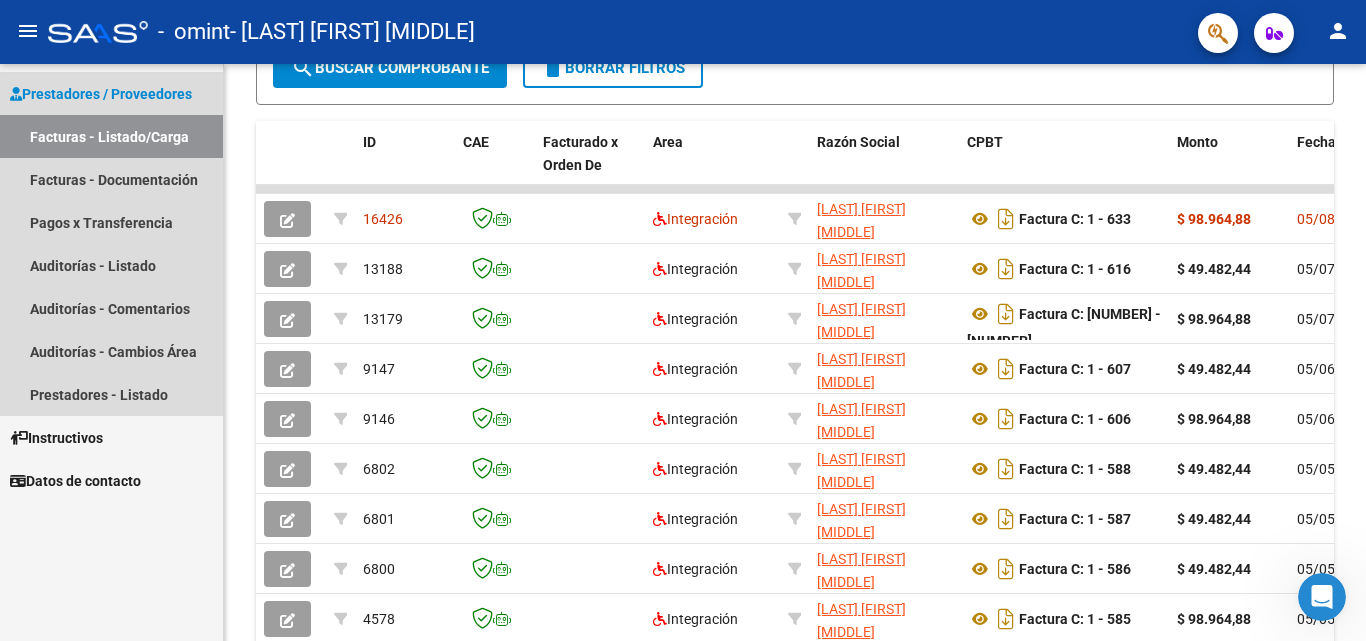 click on "Facturas - Listado/Carga" at bounding box center (111, 136) 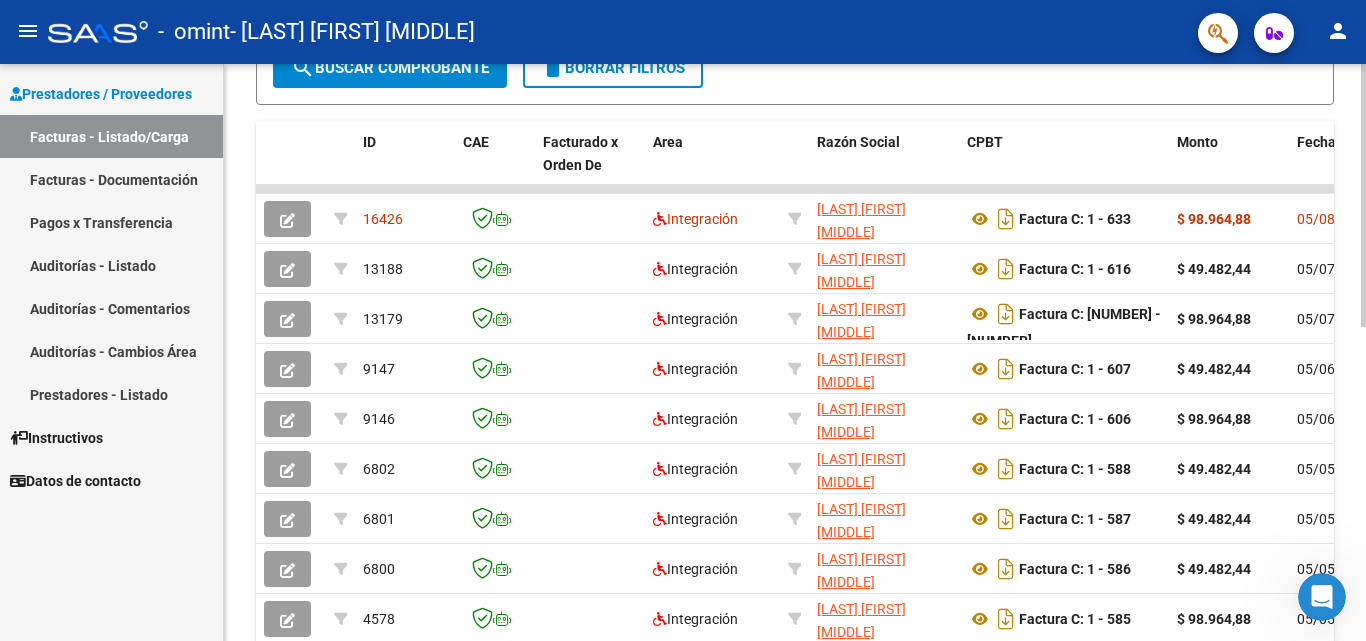scroll, scrollTop: 0, scrollLeft: 0, axis: both 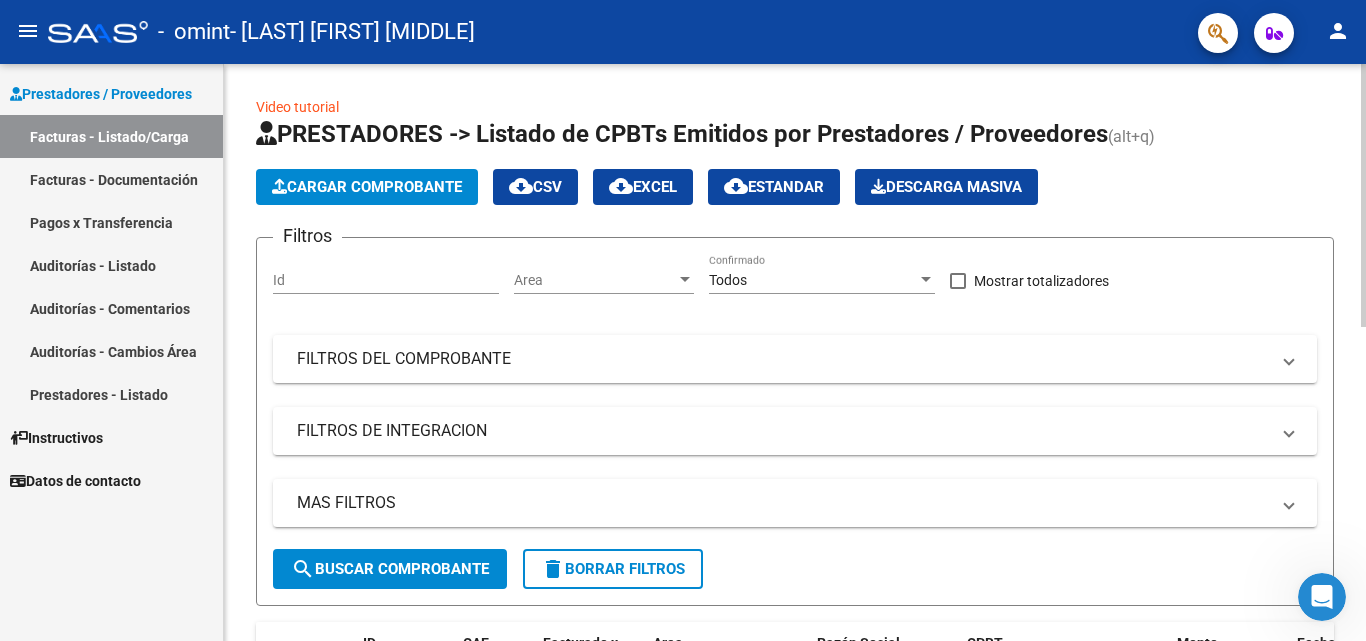 click on "menu -   omint   - [LAST] [FIRST] [MIDDLE] person    Prestadores / Proveedores Facturas - Listado/Carga Facturas - Documentación Pagos x Transferencia Auditorías - Listado Auditorías - Comentarios Auditorías - Cambios Área Prestadores - Listado    Instructivos    Datos de contacto  Video tutorial   PRESTADORES -> Listado de CPBTs Emitidos por Prestadores / Proveedores (alt+q)   Cargar Comprobante
cloud_download  CSV  cloud_download  EXCEL  cloud_download  Estandar   Descarga Masiva
Filtros Id Area Area Todos Confirmado   Mostrar totalizadores   FILTROS DEL COMPROBANTE  Comprobante Tipo Comprobante Tipo Start date – End date Fec. Comprobante Desde / Hasta Días Emisión Desde(cant. días) Días Emisión Hasta(cant. días) CUIT / Razón Social Pto. Venta Nro. Comprobante Código SSS CAE Válido CAE Válido Todos Cargado Módulo Hosp. Todos Tiene facturacion Apócrifa Hospital Refes  FILTROS DE INTEGRACION  Período De Prestación Todos Rendido x SSS (dr_envio) Tipo de Registro Todos –" at bounding box center (683, 320) 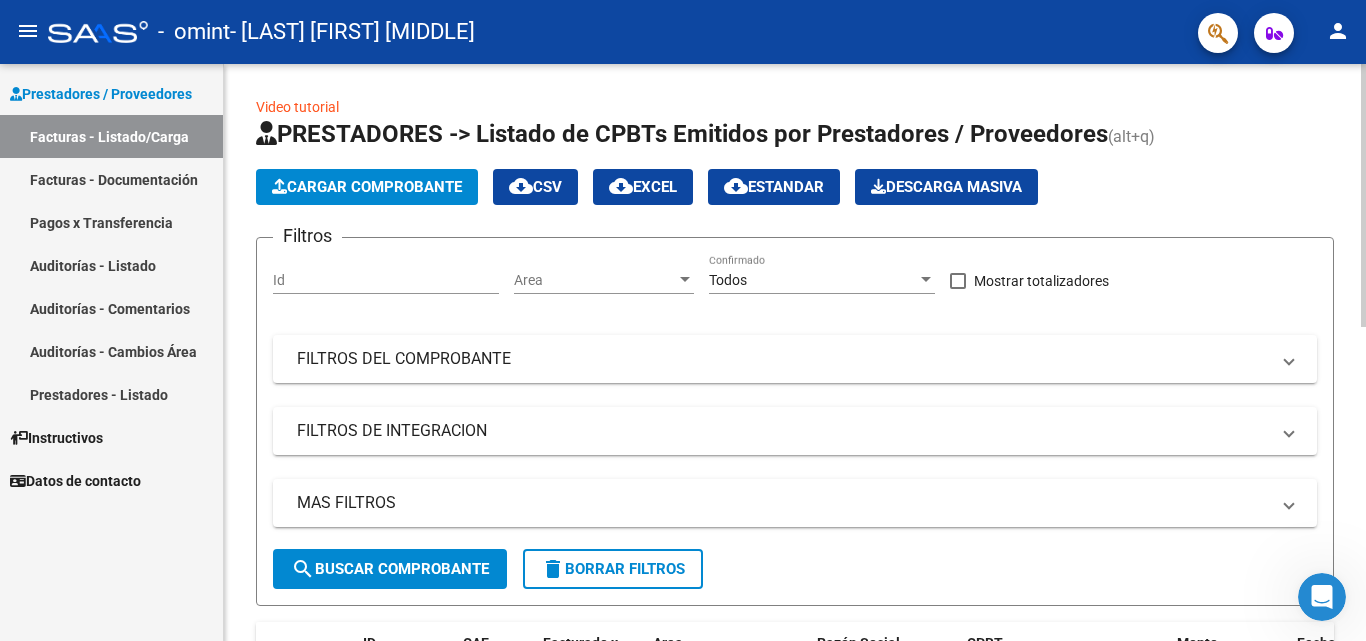 click on "Cargar Comprobante" 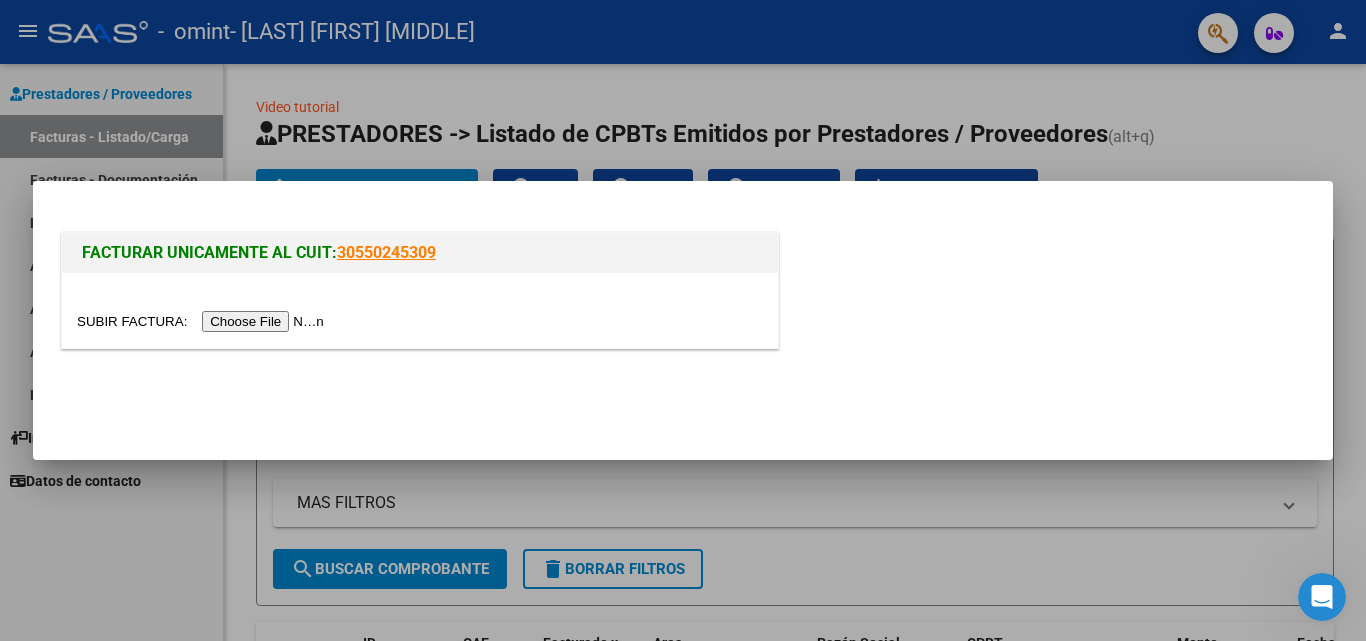 click at bounding box center [203, 321] 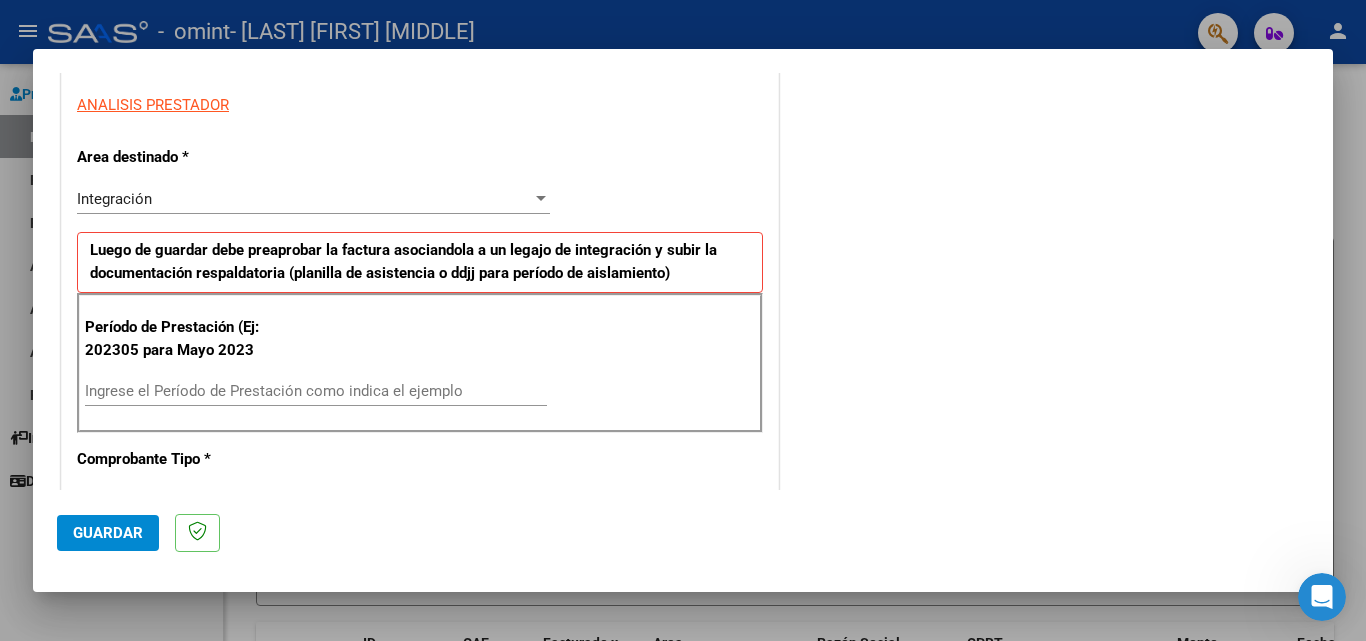 scroll, scrollTop: 388, scrollLeft: 0, axis: vertical 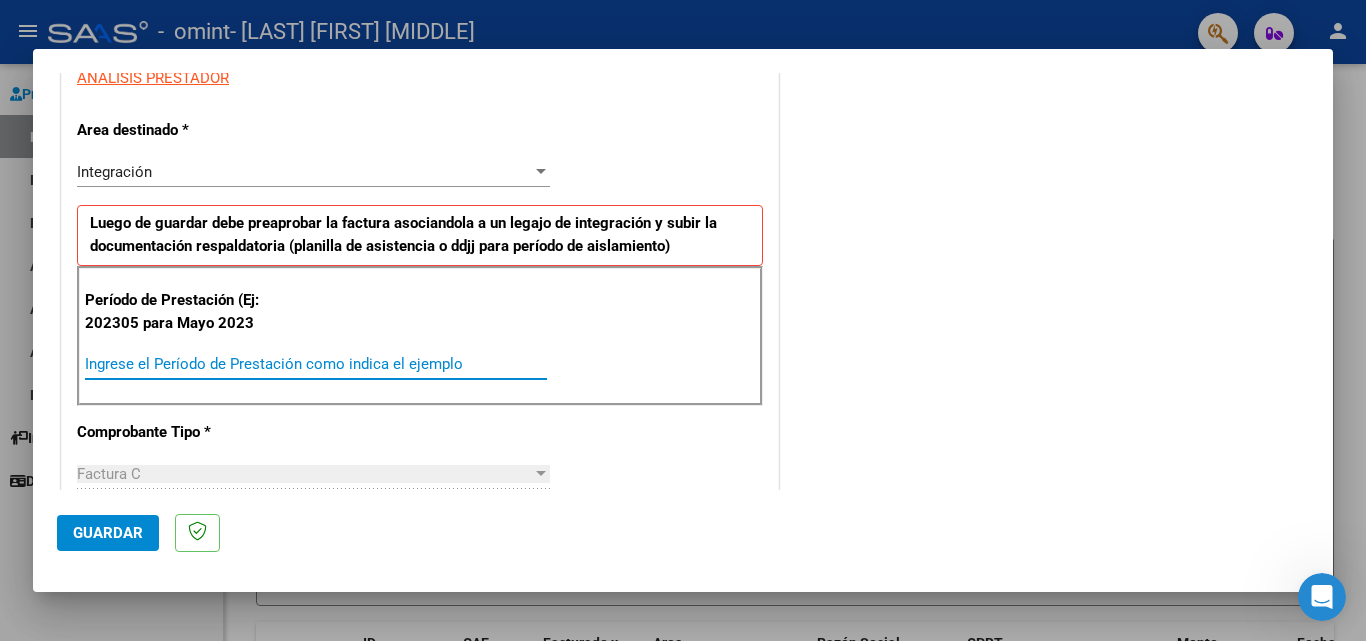 click on "Ingrese el Período de Prestación como indica el ejemplo" at bounding box center (316, 364) 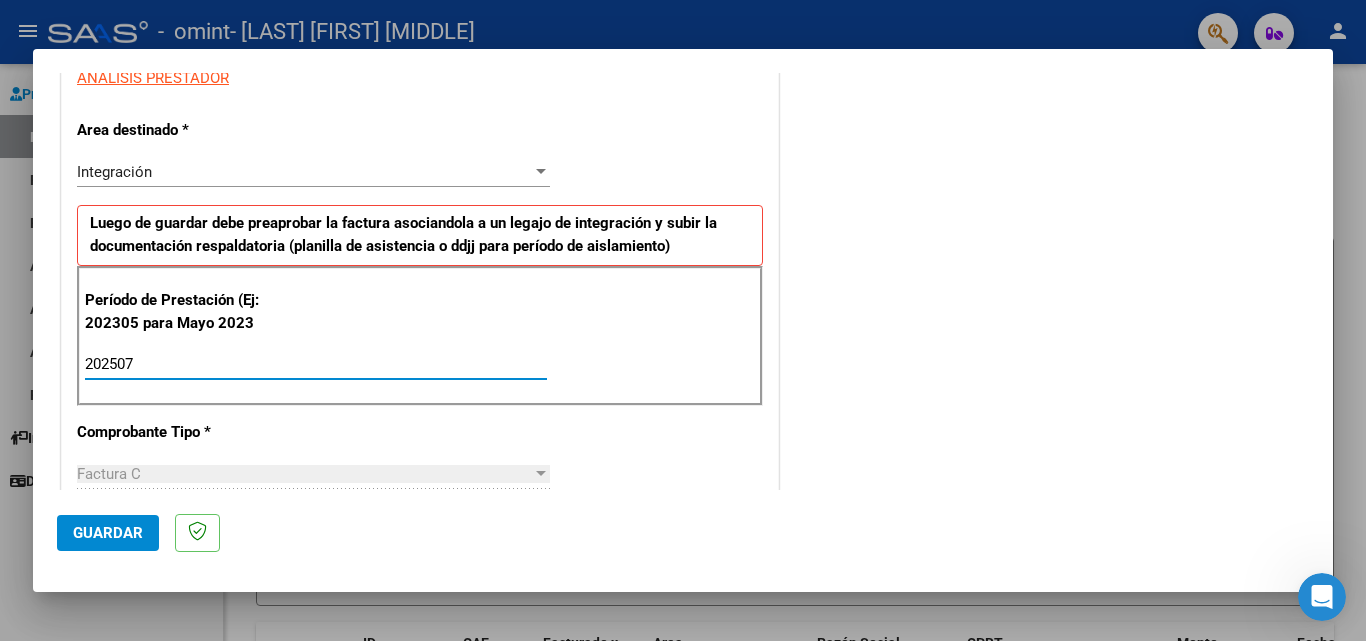 type on "202507" 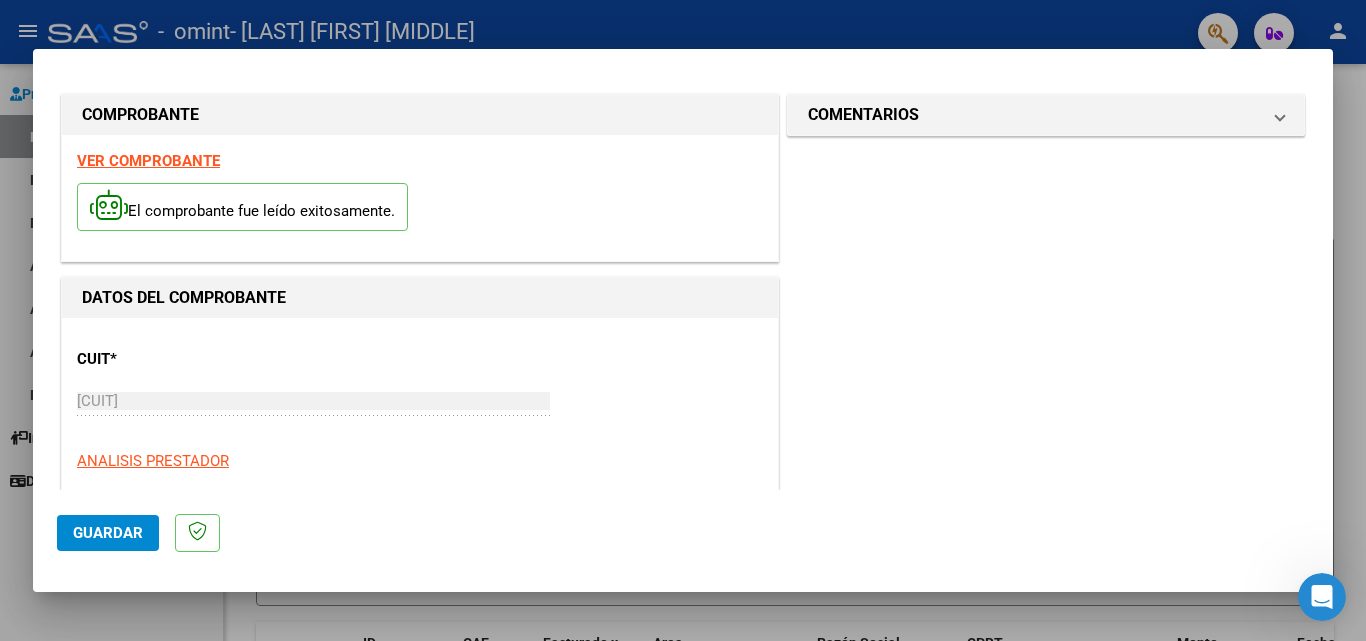 scroll, scrollTop: 0, scrollLeft: 0, axis: both 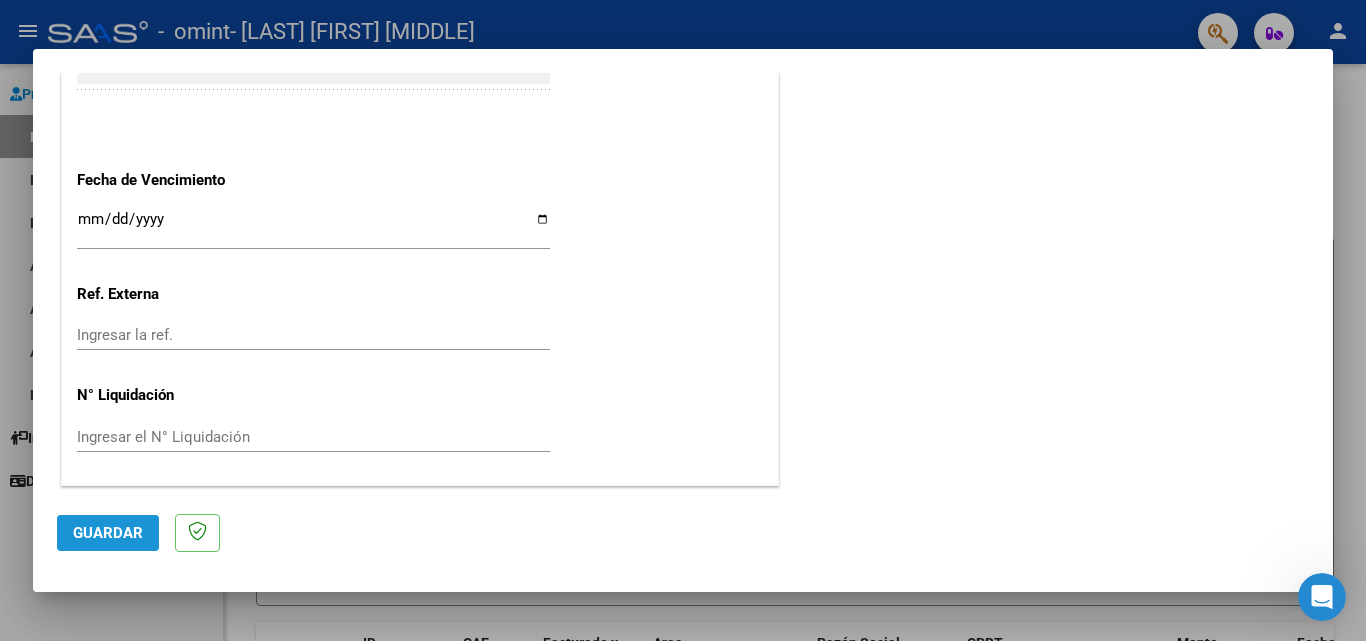 click on "Guardar" 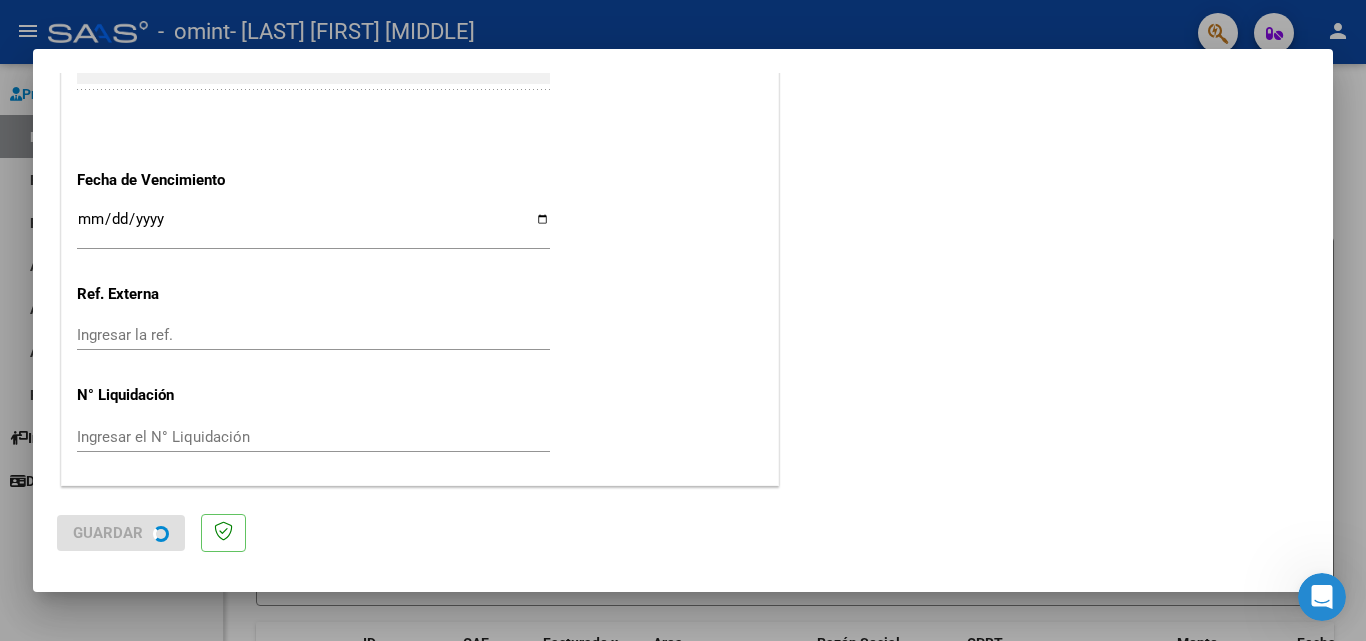 scroll, scrollTop: 0, scrollLeft: 0, axis: both 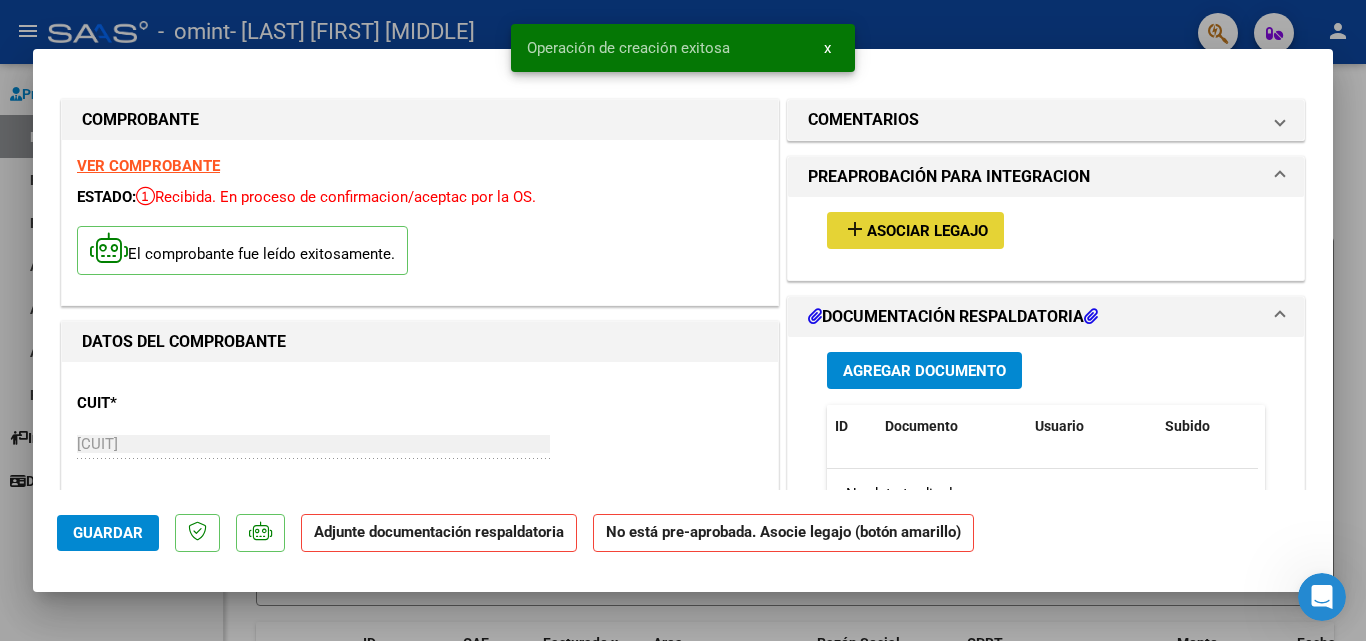 click on "Asociar Legajo" at bounding box center (927, 231) 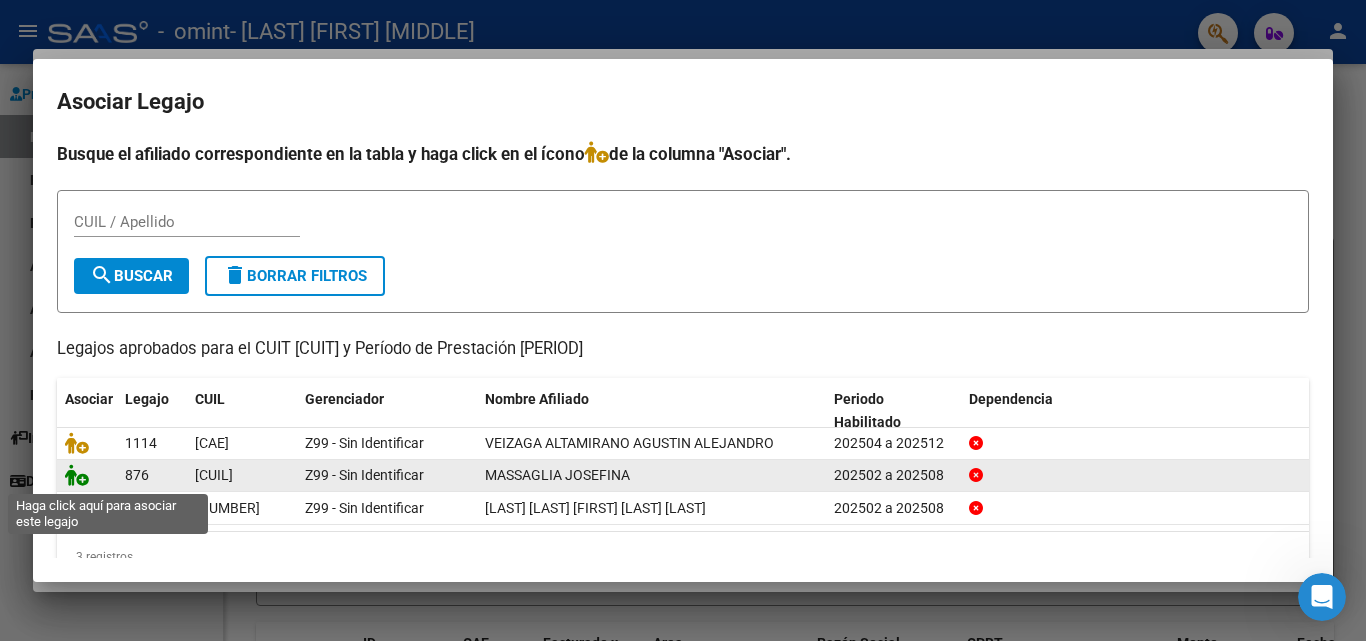 click 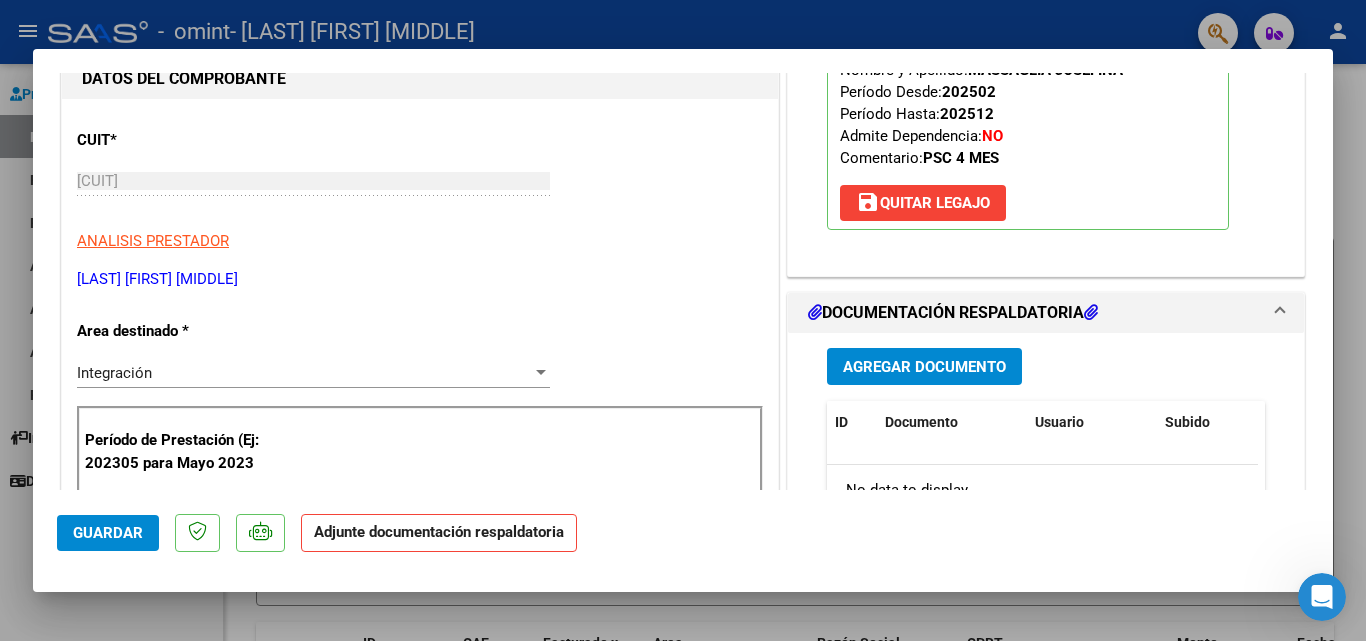 scroll, scrollTop: 324, scrollLeft: 0, axis: vertical 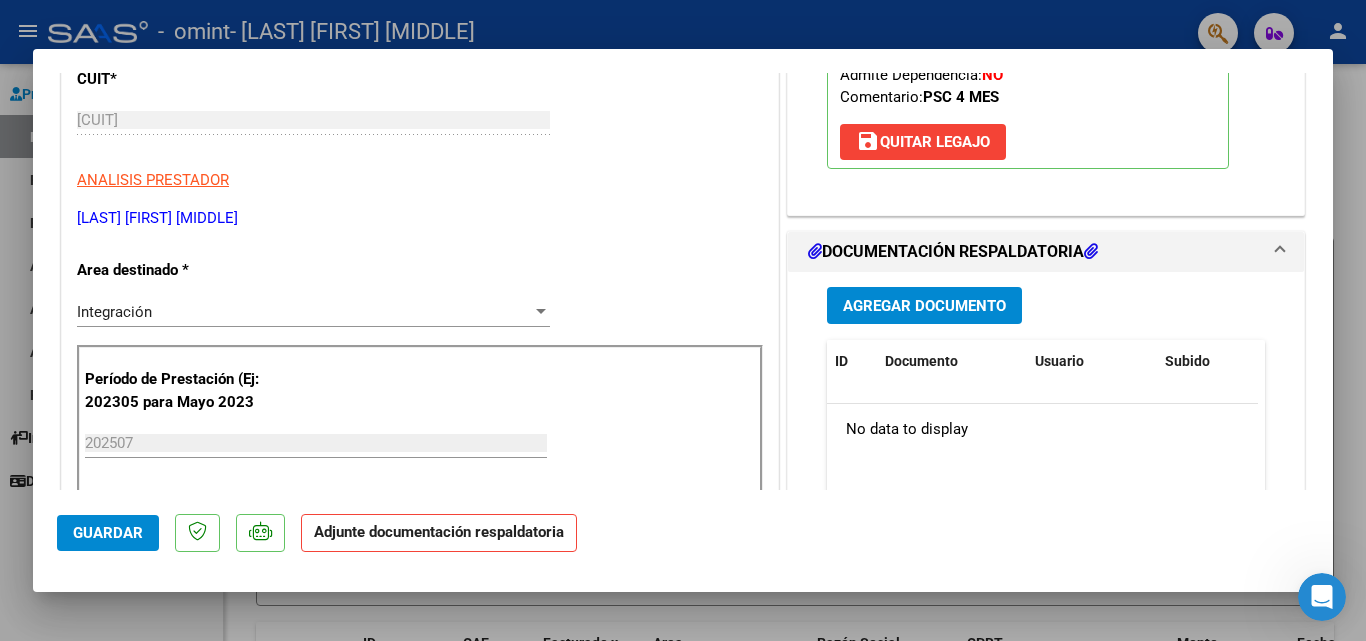 click on "Agregar Documento" at bounding box center (924, 306) 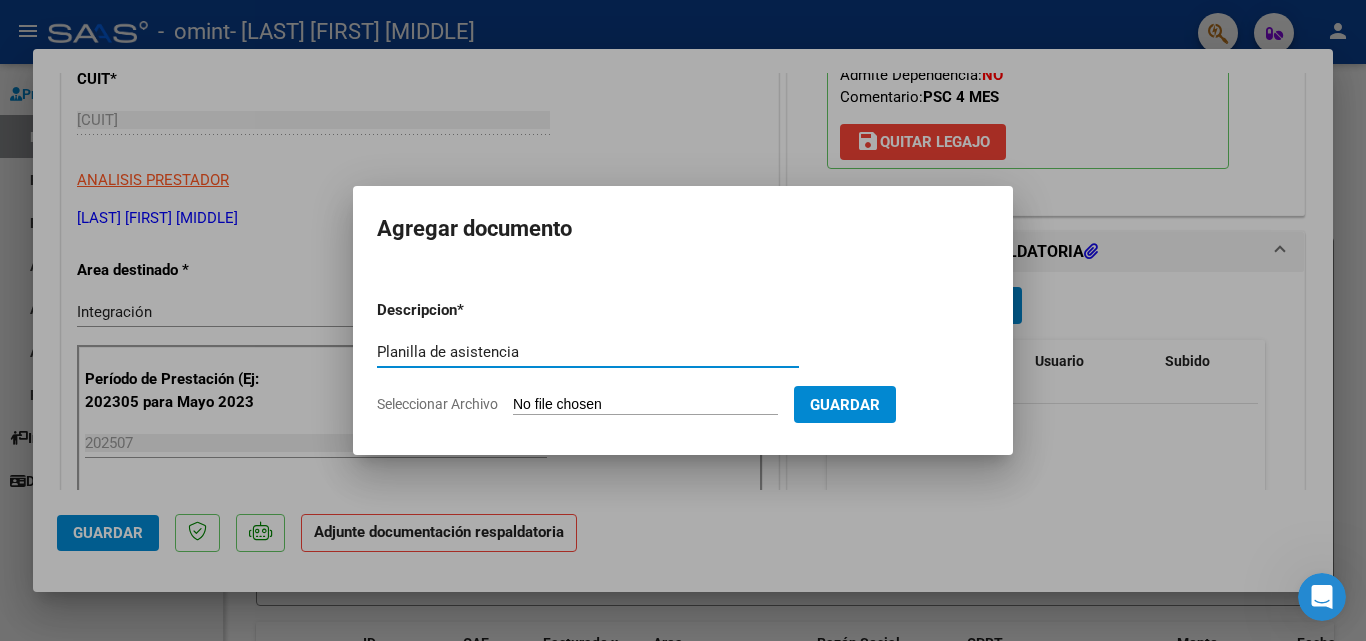 type on "Planilla de asistencia" 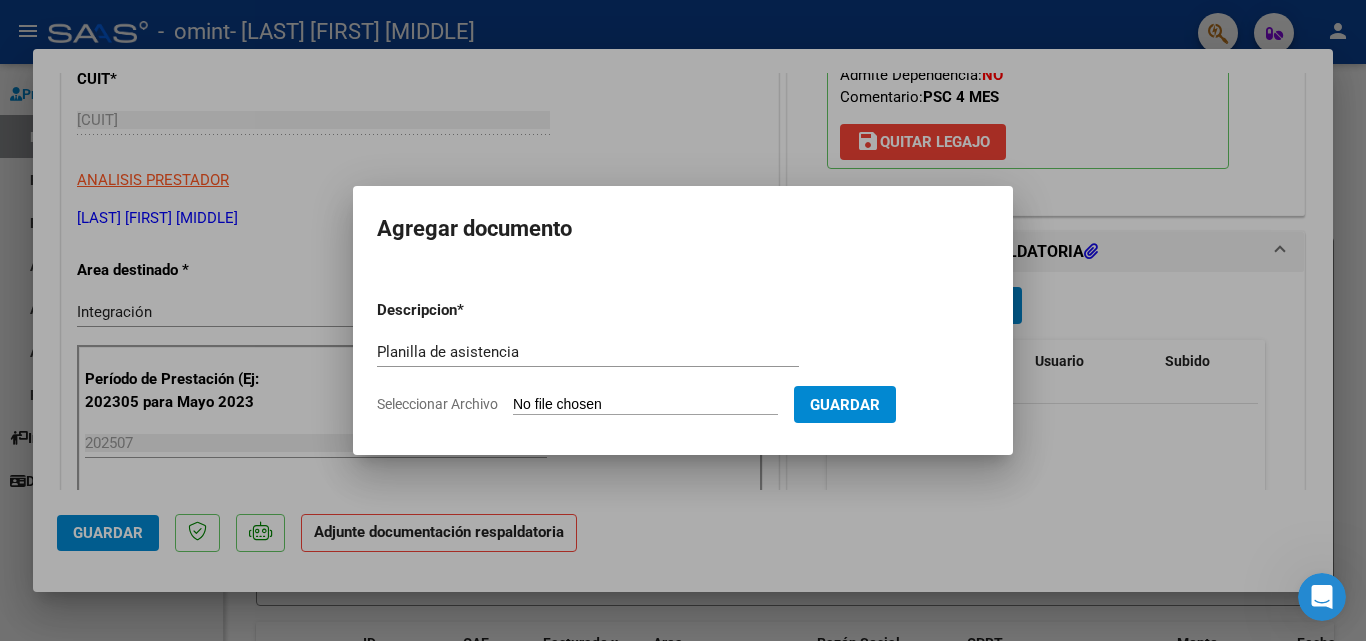 type on "C:\fakepath\[LAST] [FIRST] planilla de asistencia [MONTH] [YEAR] Psicologia.pdf" 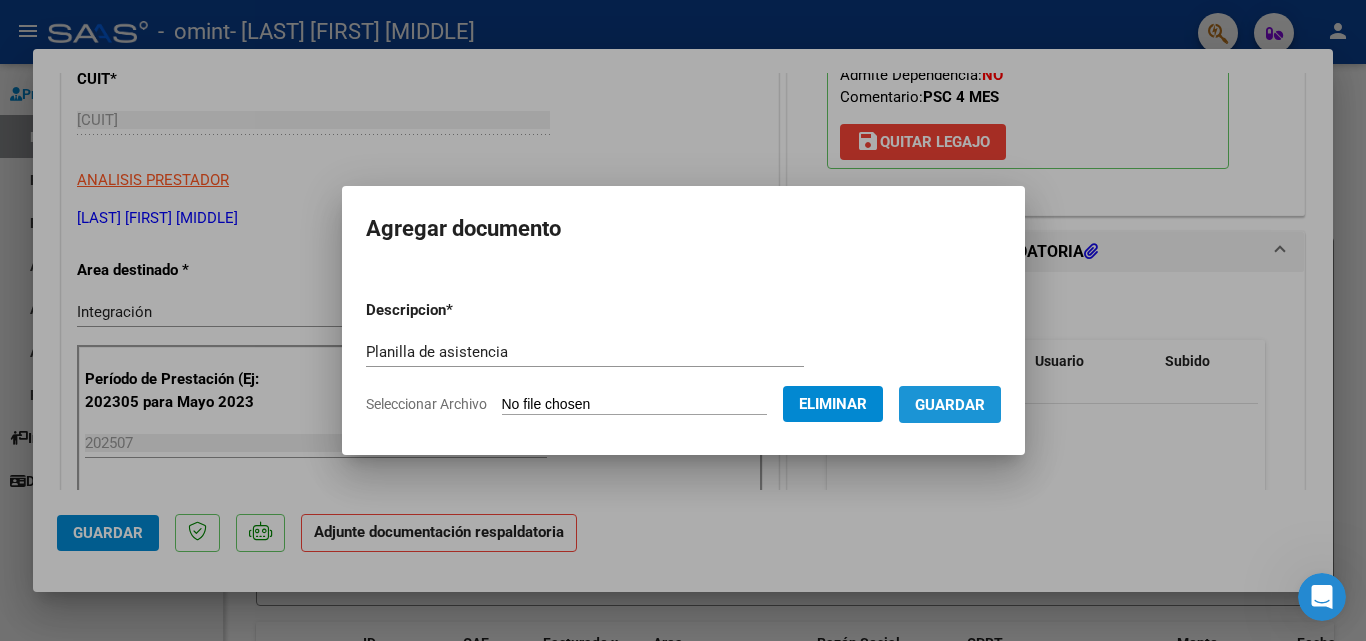 click on "Guardar" at bounding box center (950, 405) 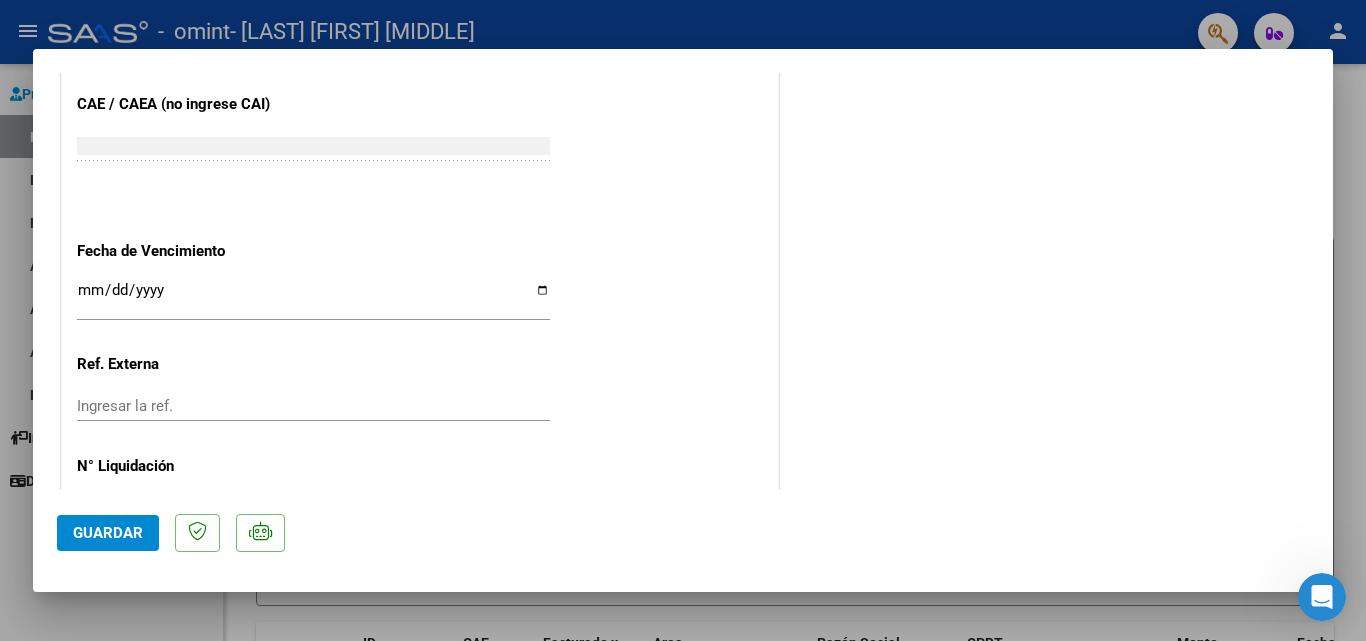 scroll, scrollTop: 1373, scrollLeft: 0, axis: vertical 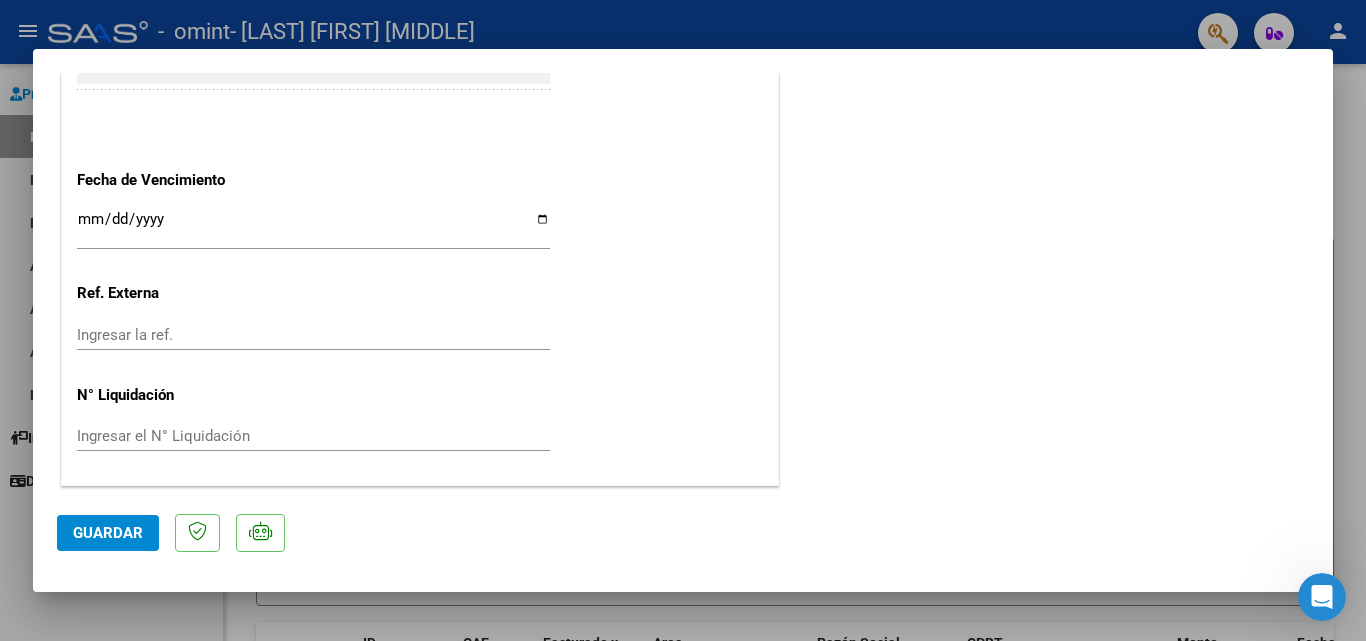 click on "Guardar" 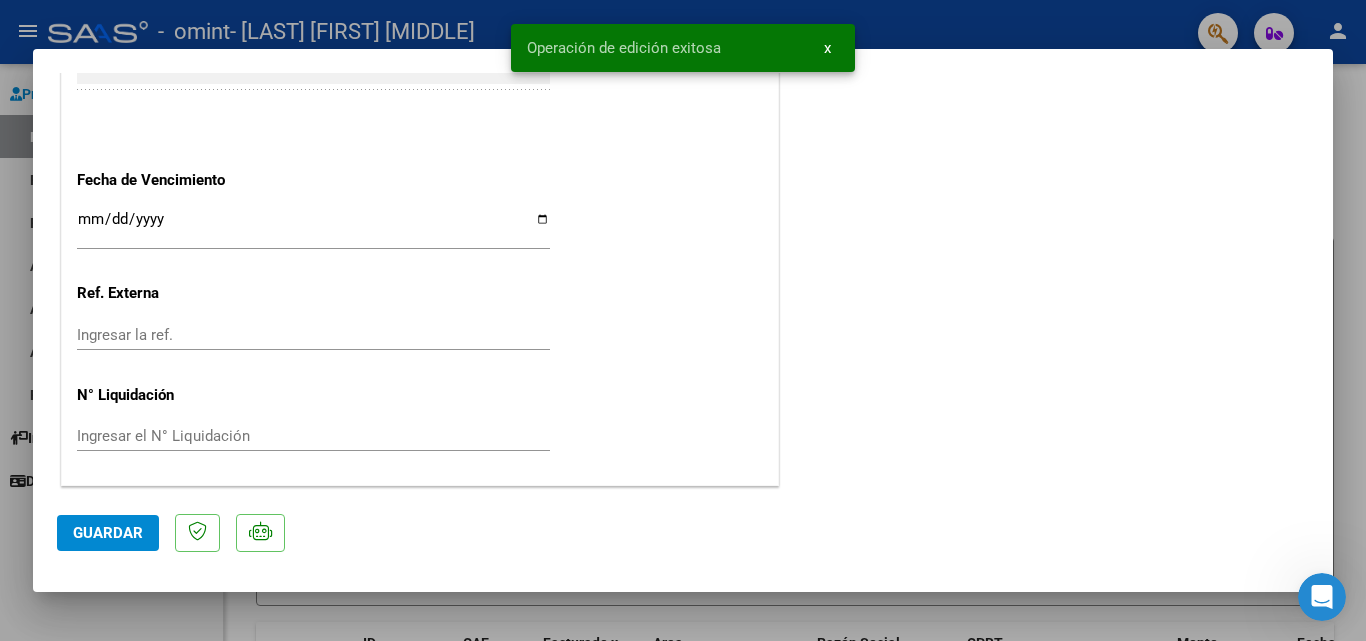 click at bounding box center (683, 320) 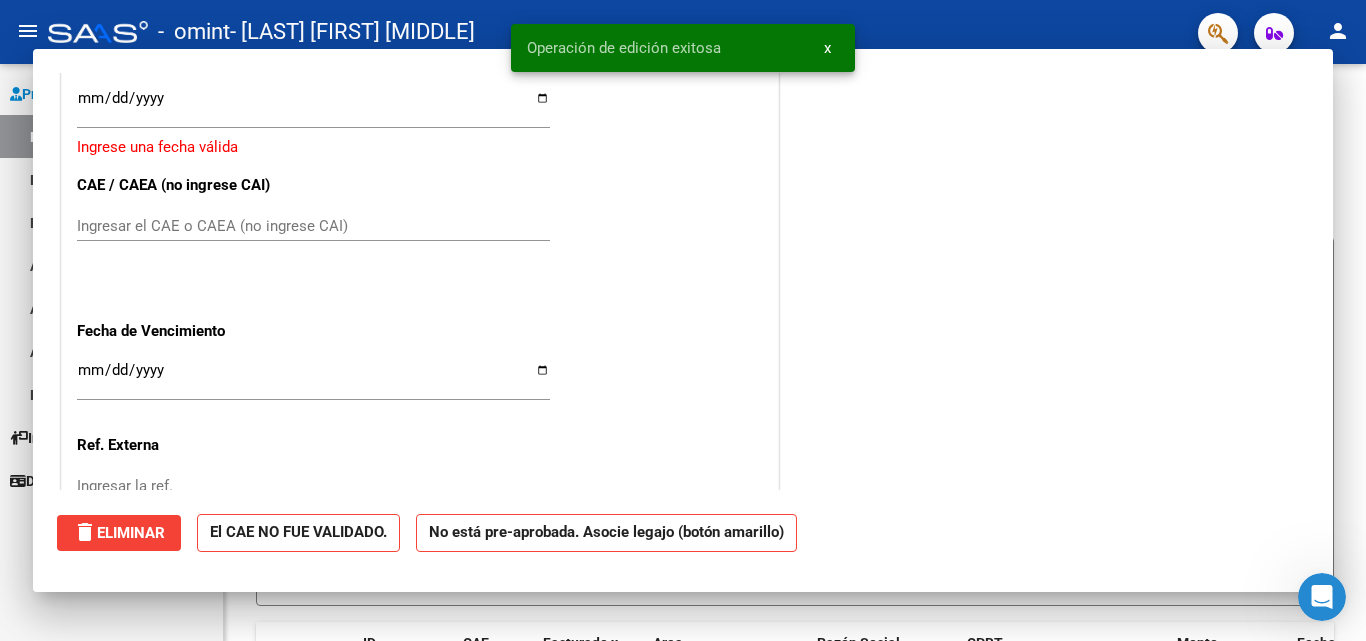 scroll, scrollTop: 0, scrollLeft: 0, axis: both 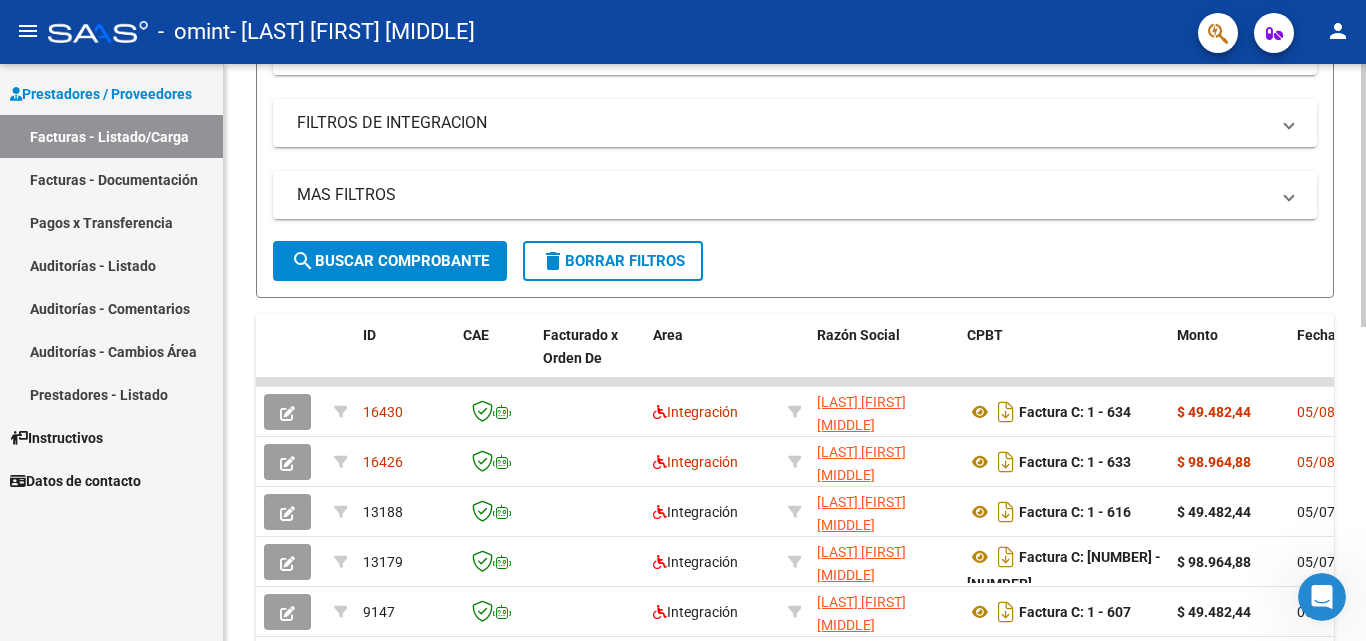 click 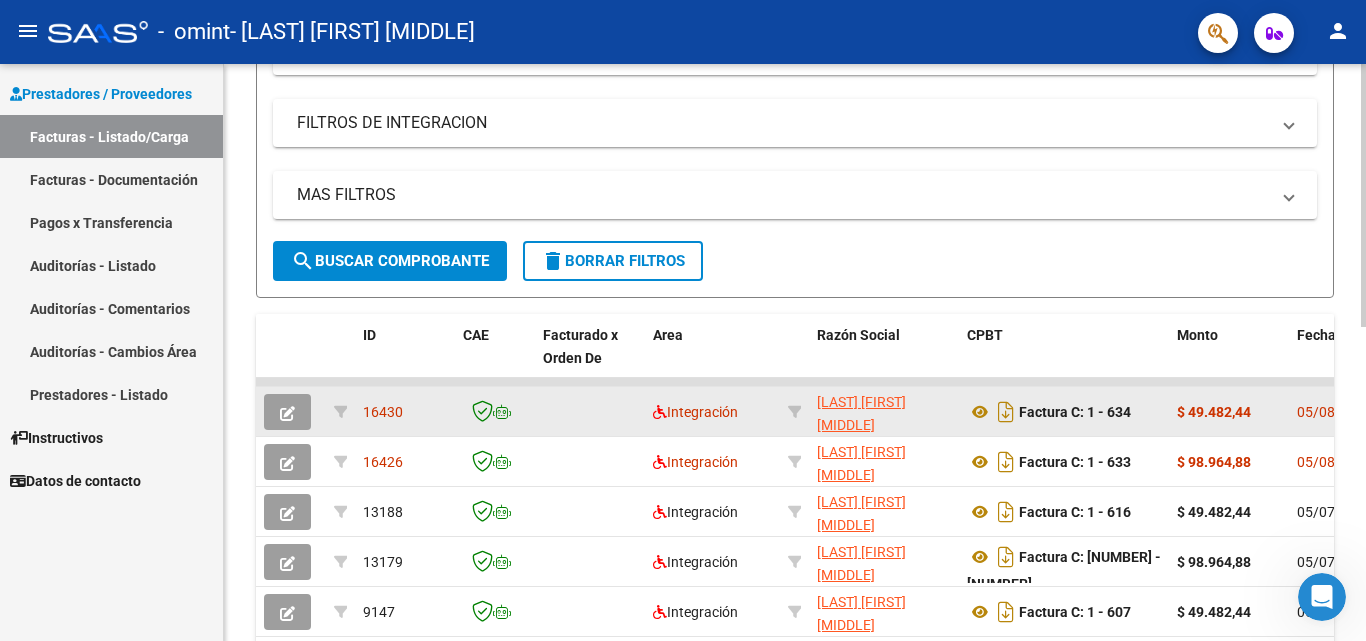 scroll, scrollTop: 321, scrollLeft: 0, axis: vertical 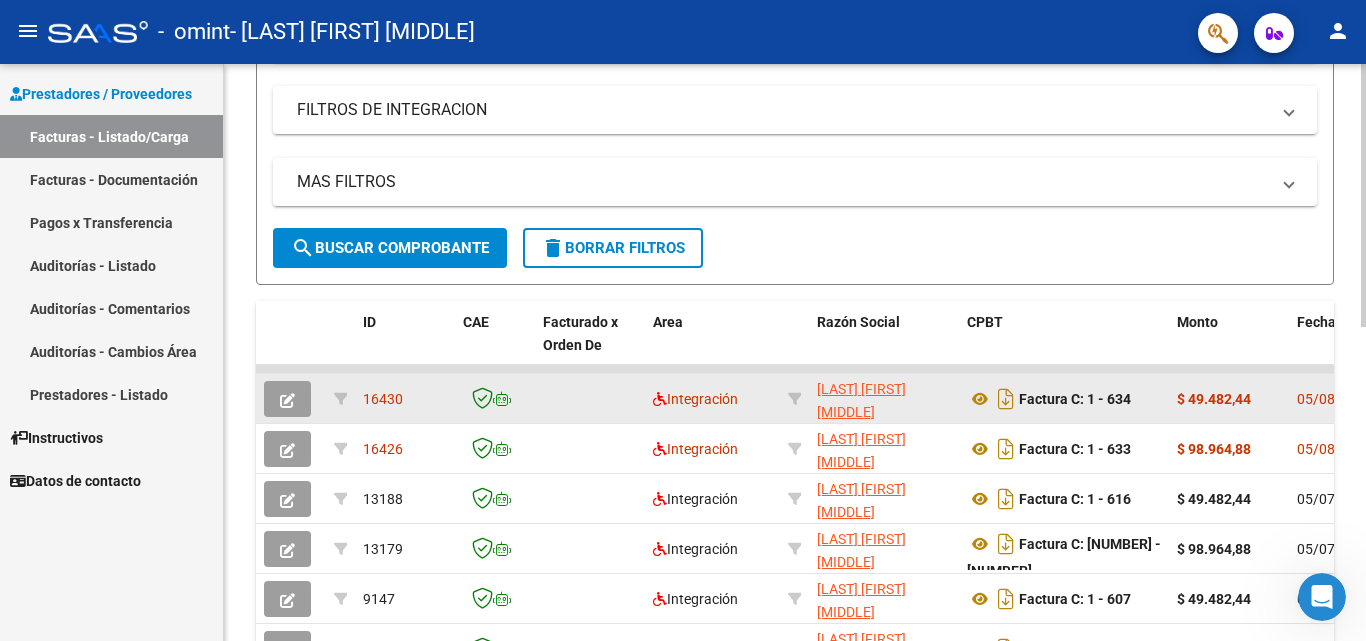 click 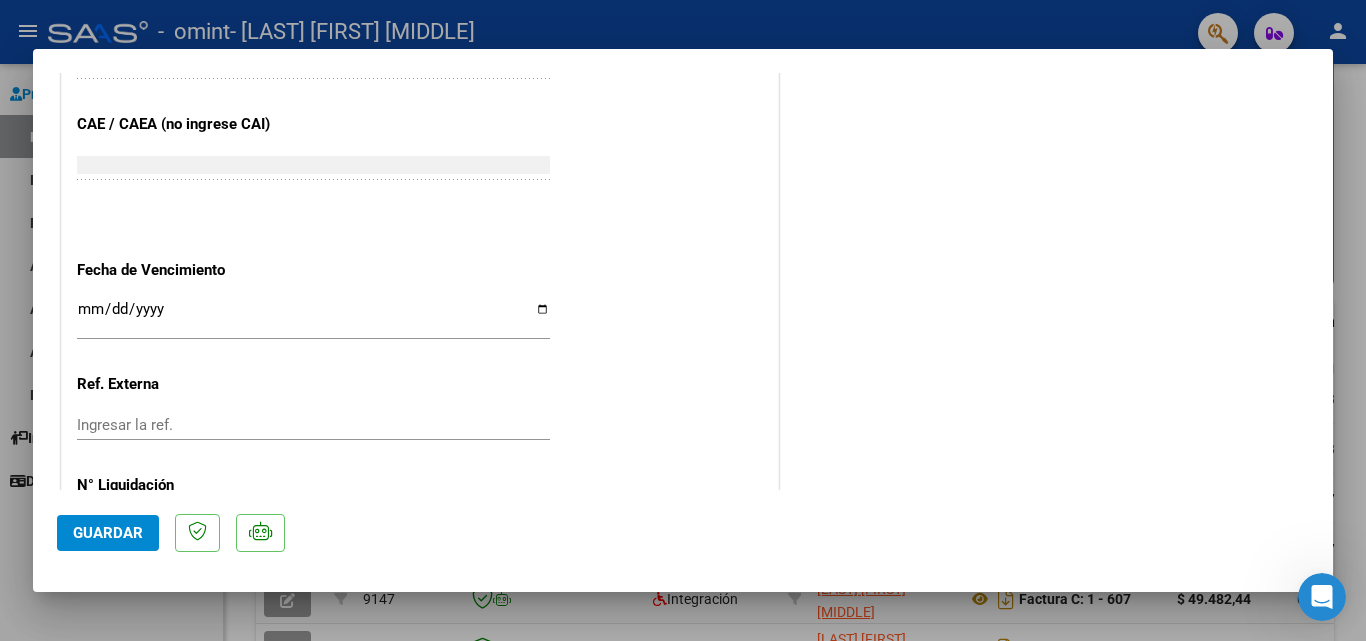 scroll, scrollTop: 1299, scrollLeft: 0, axis: vertical 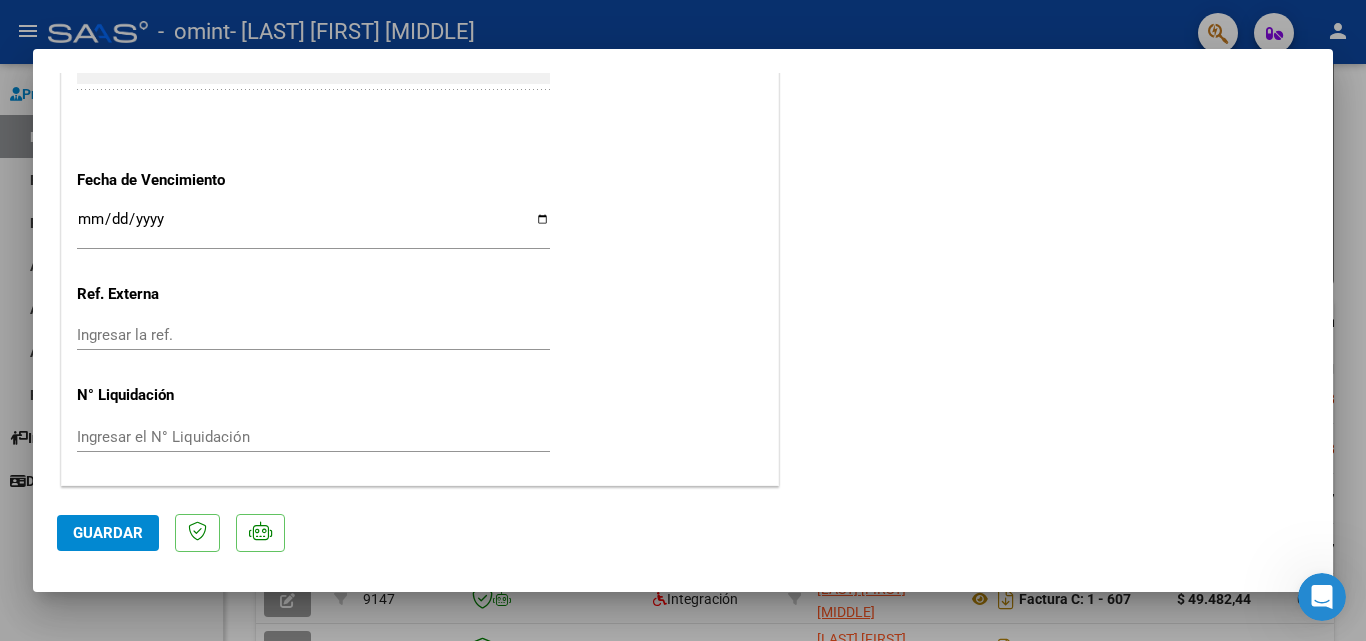 click at bounding box center (683, 320) 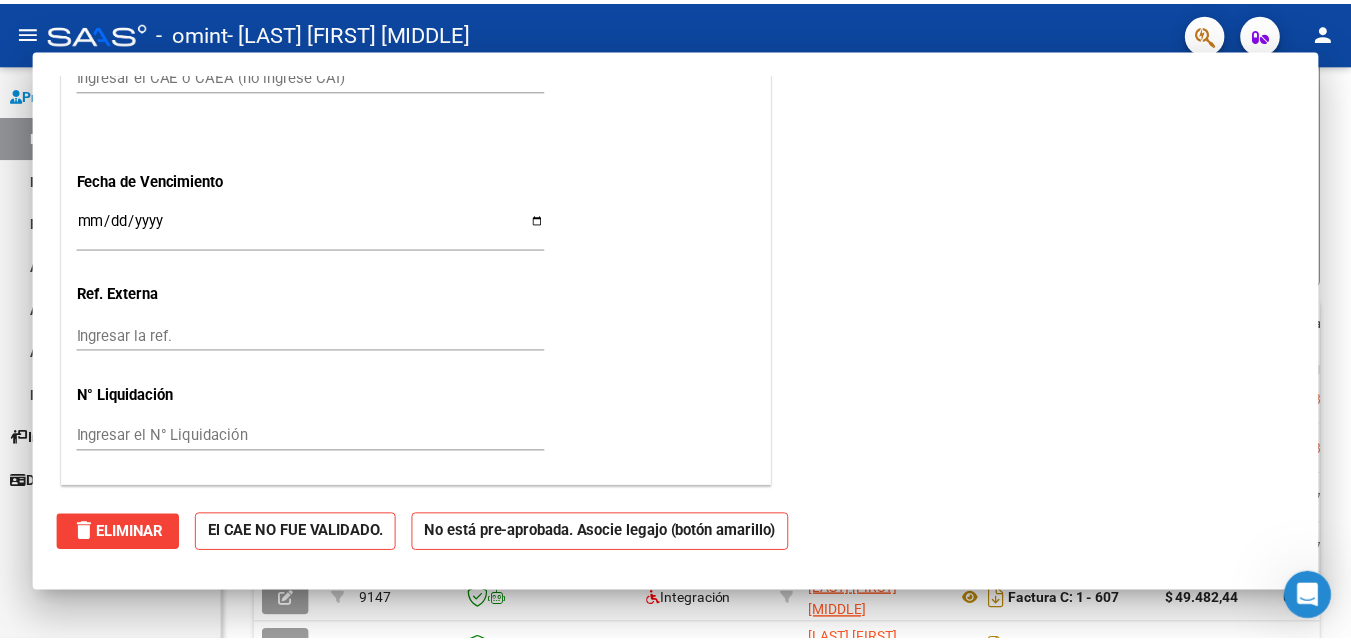 scroll, scrollTop: 0, scrollLeft: 0, axis: both 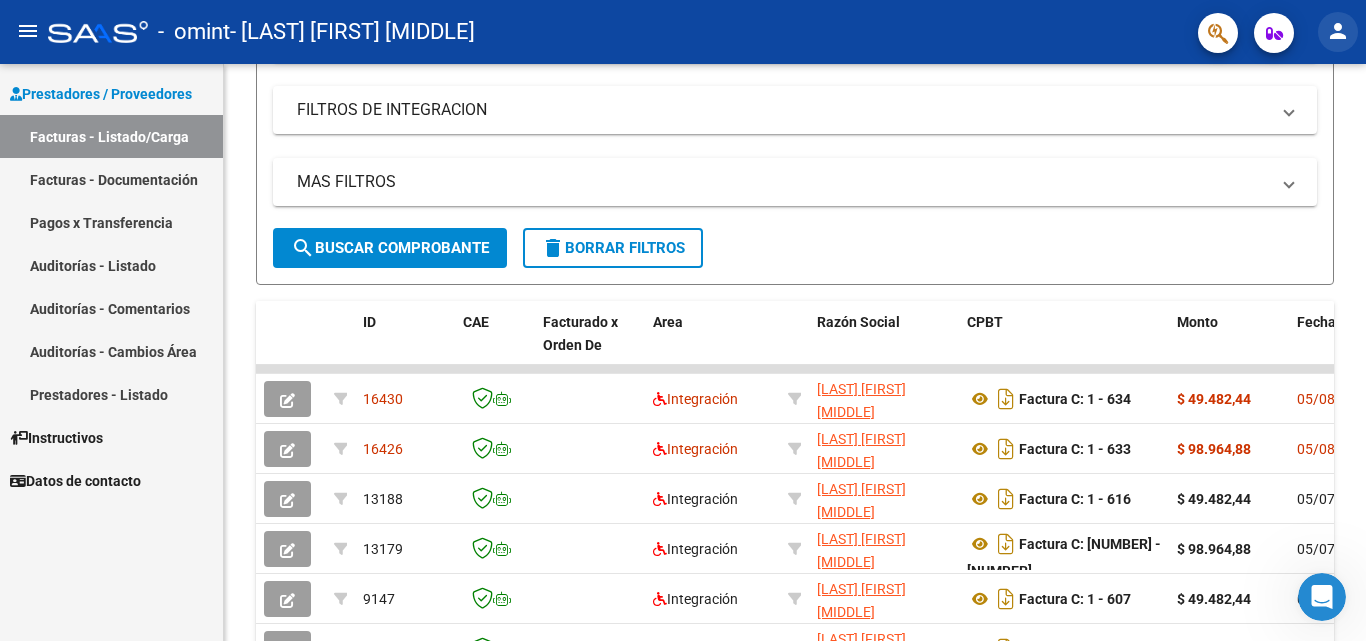 click on "person" 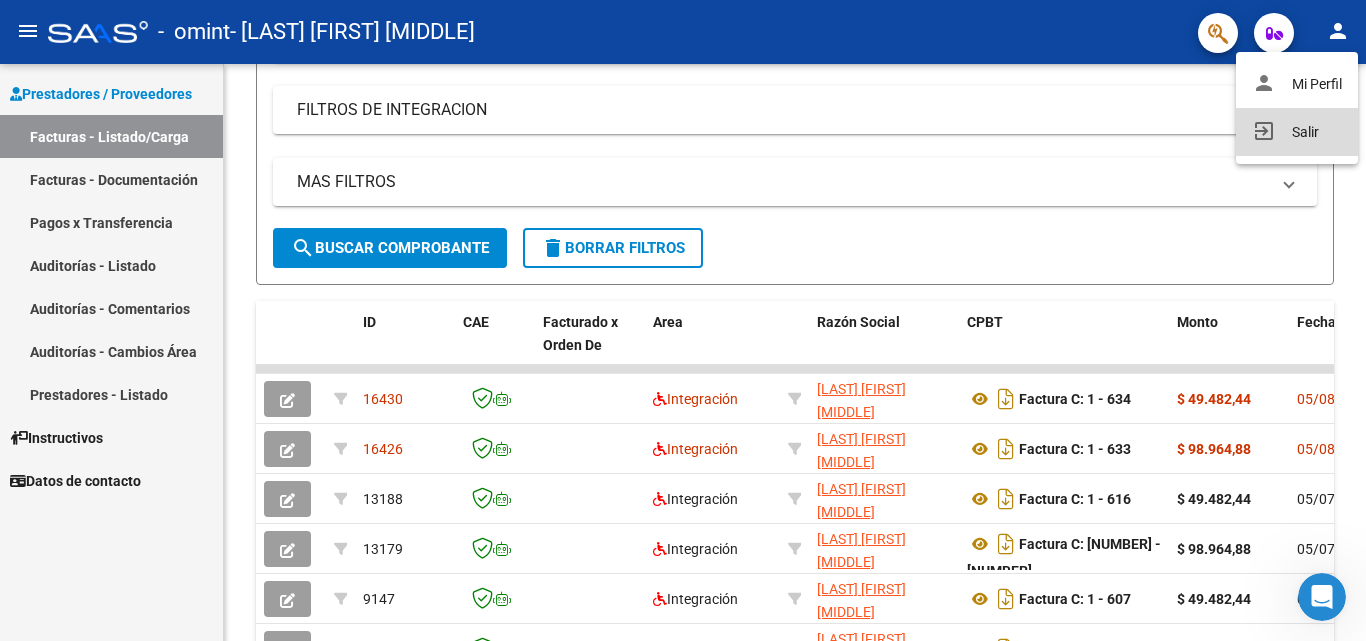 click on "exit_to_app  Salir" at bounding box center (1297, 132) 